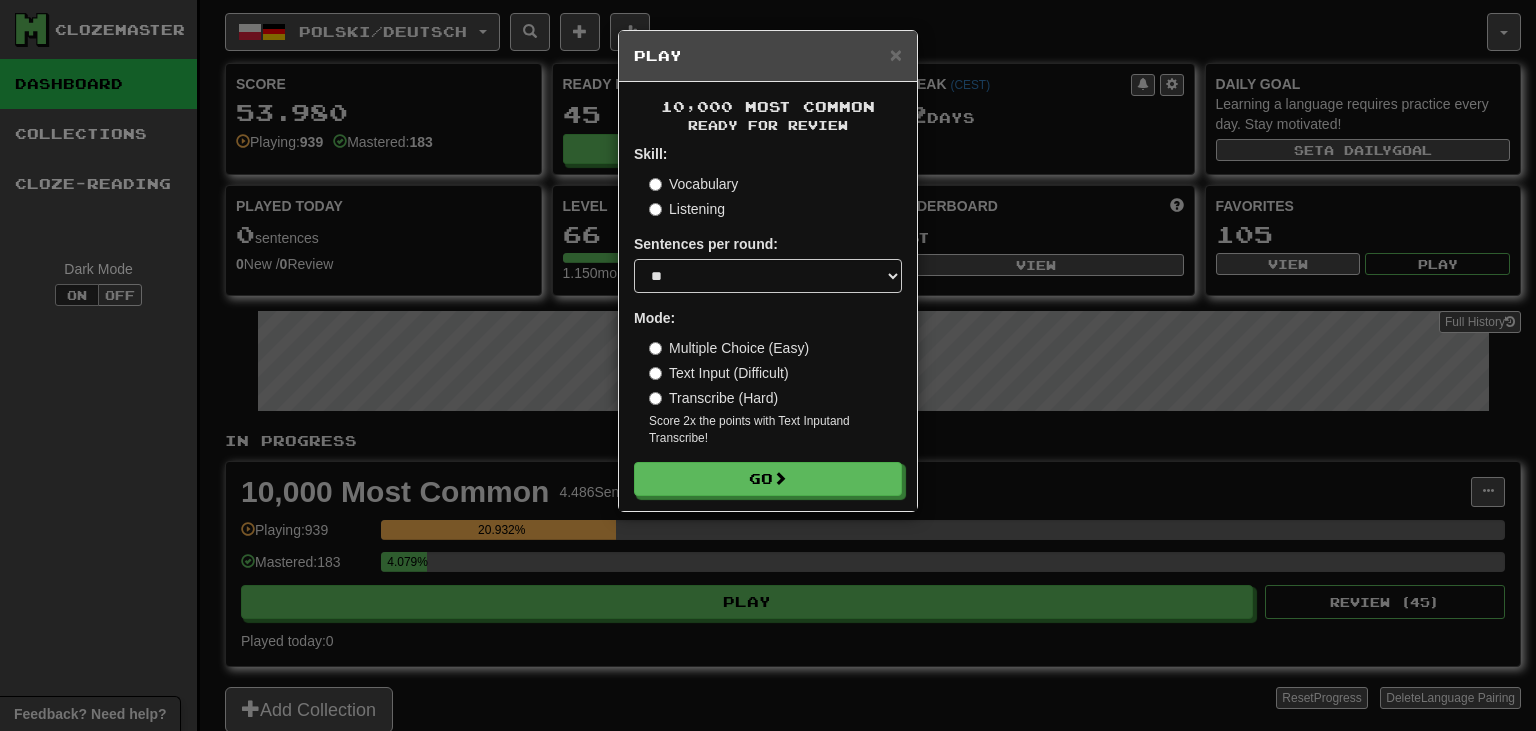 select on "**" 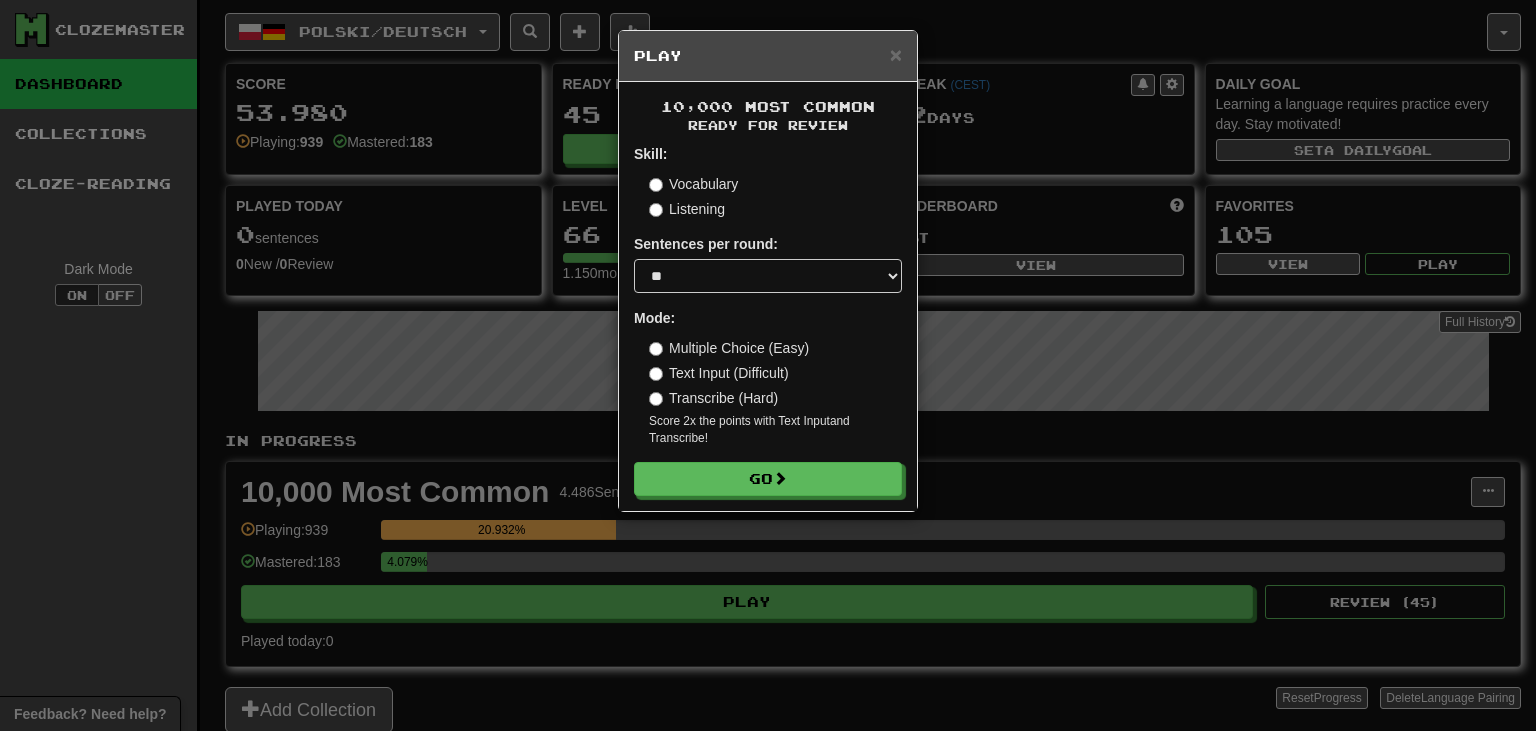 scroll, scrollTop: 0, scrollLeft: 0, axis: both 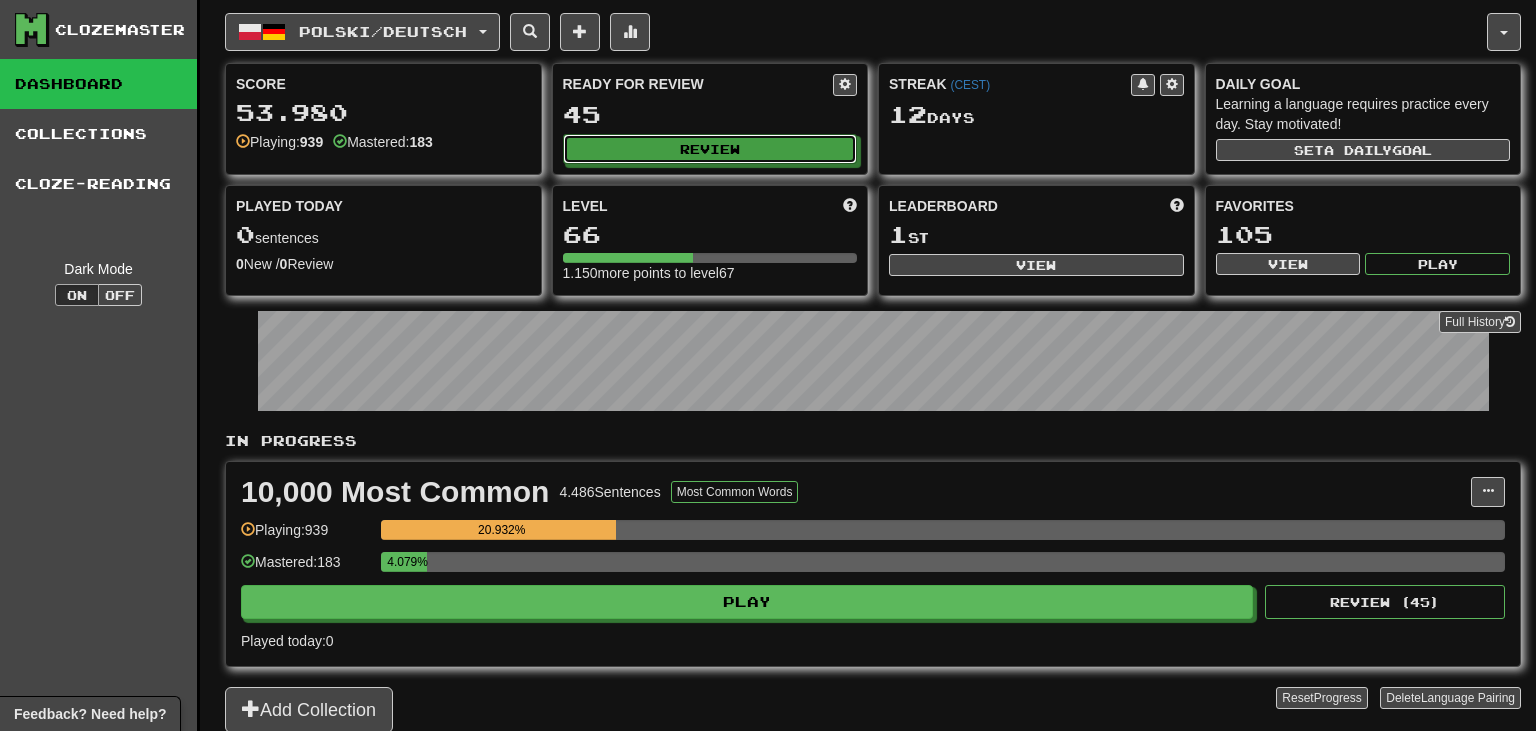 click on "Review" at bounding box center [710, 149] 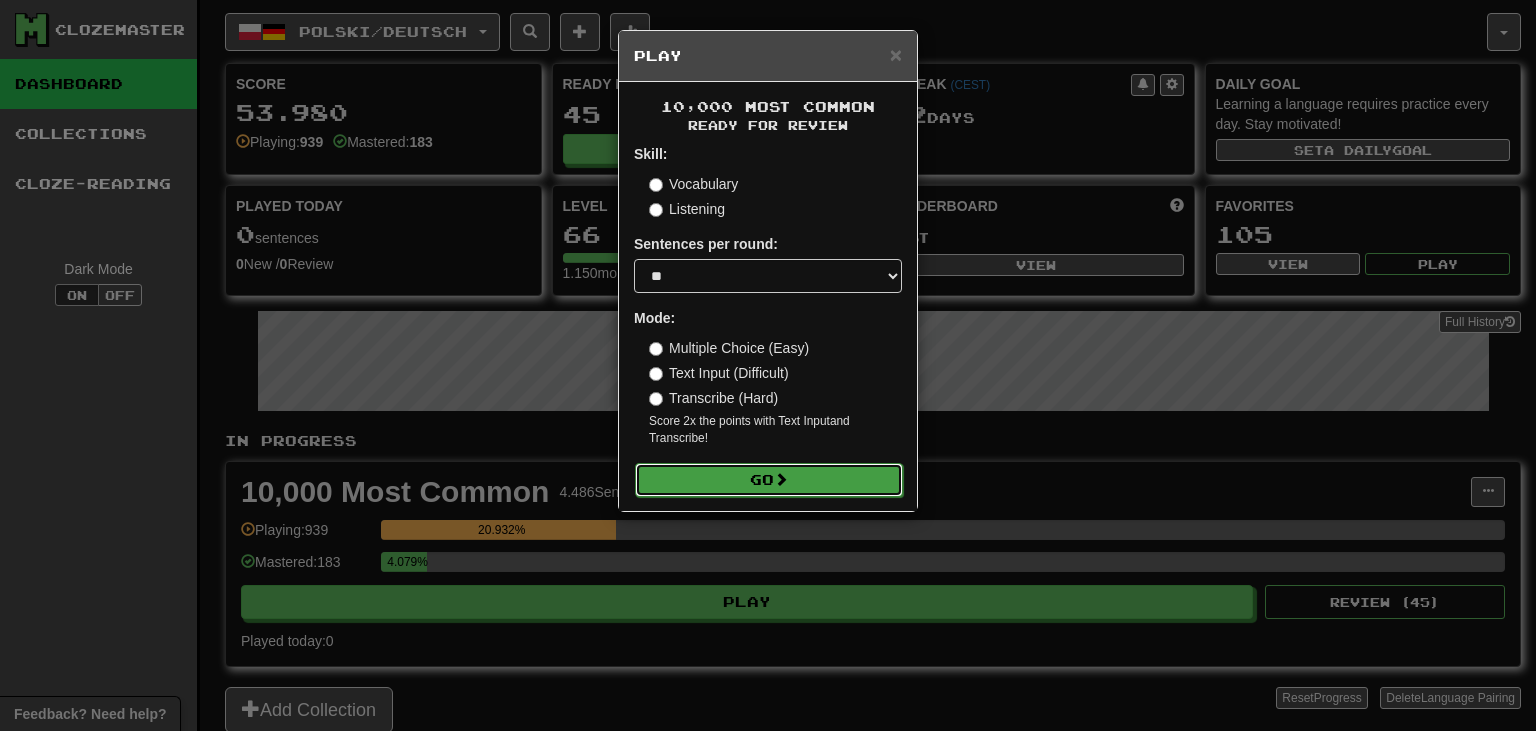 click on "Go" at bounding box center [769, 480] 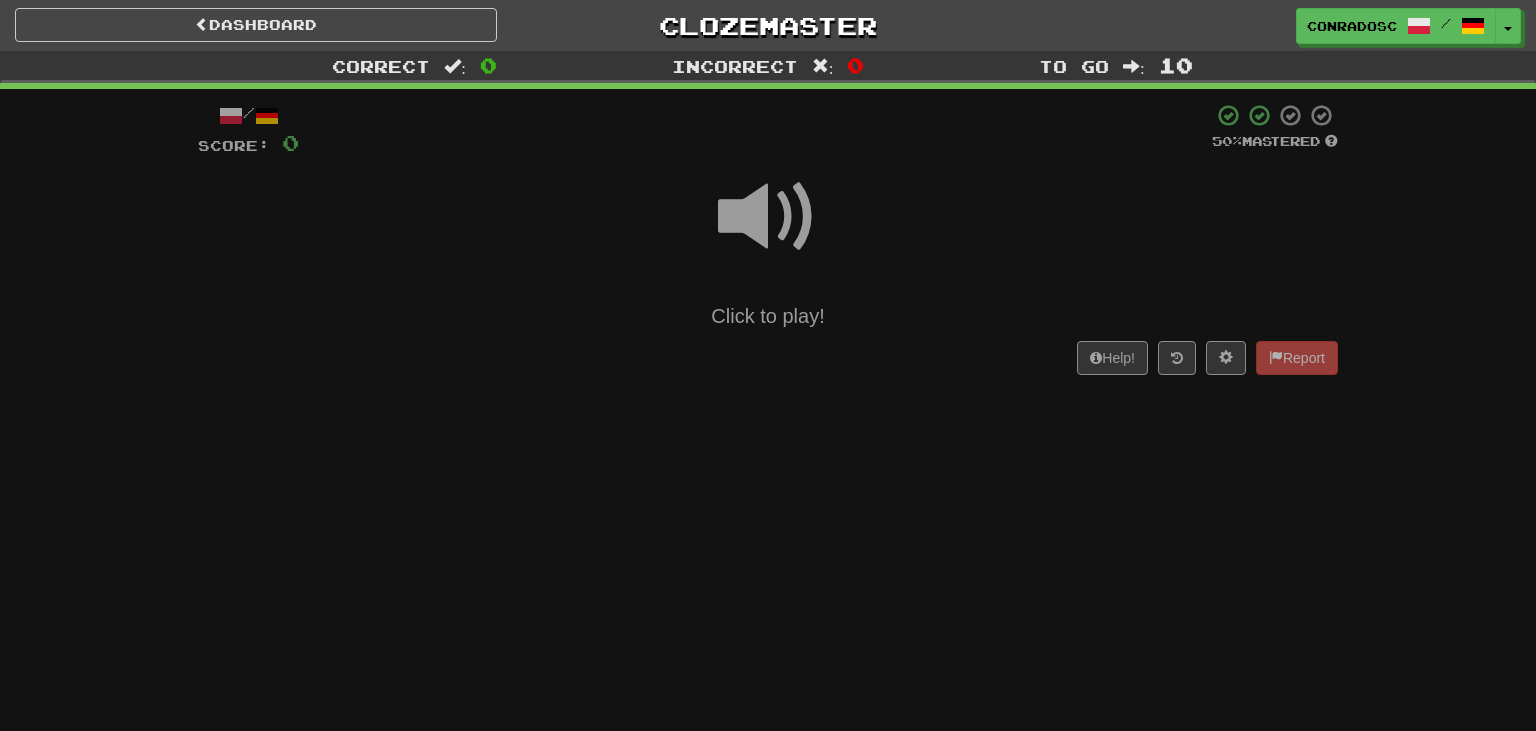 scroll, scrollTop: 0, scrollLeft: 0, axis: both 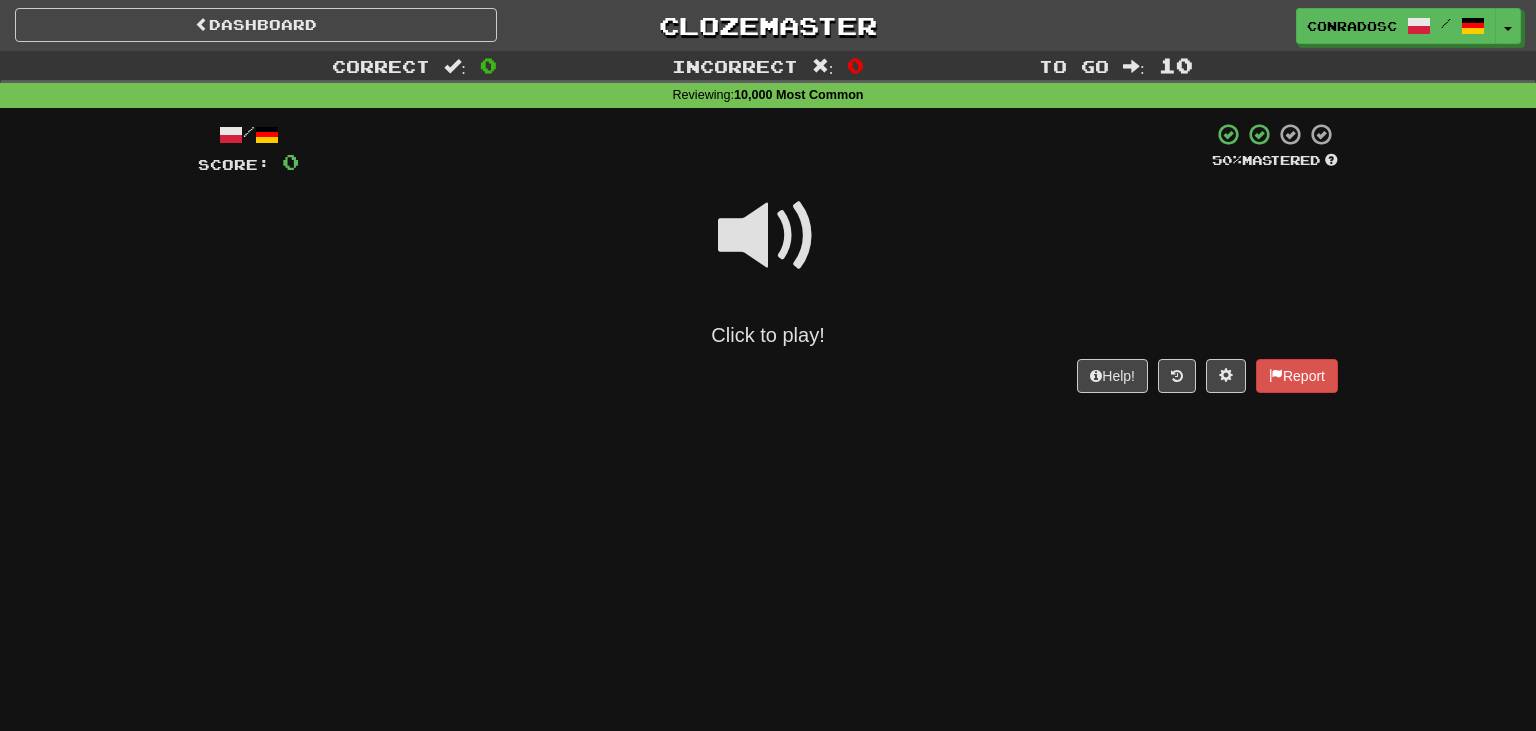 click at bounding box center [768, 236] 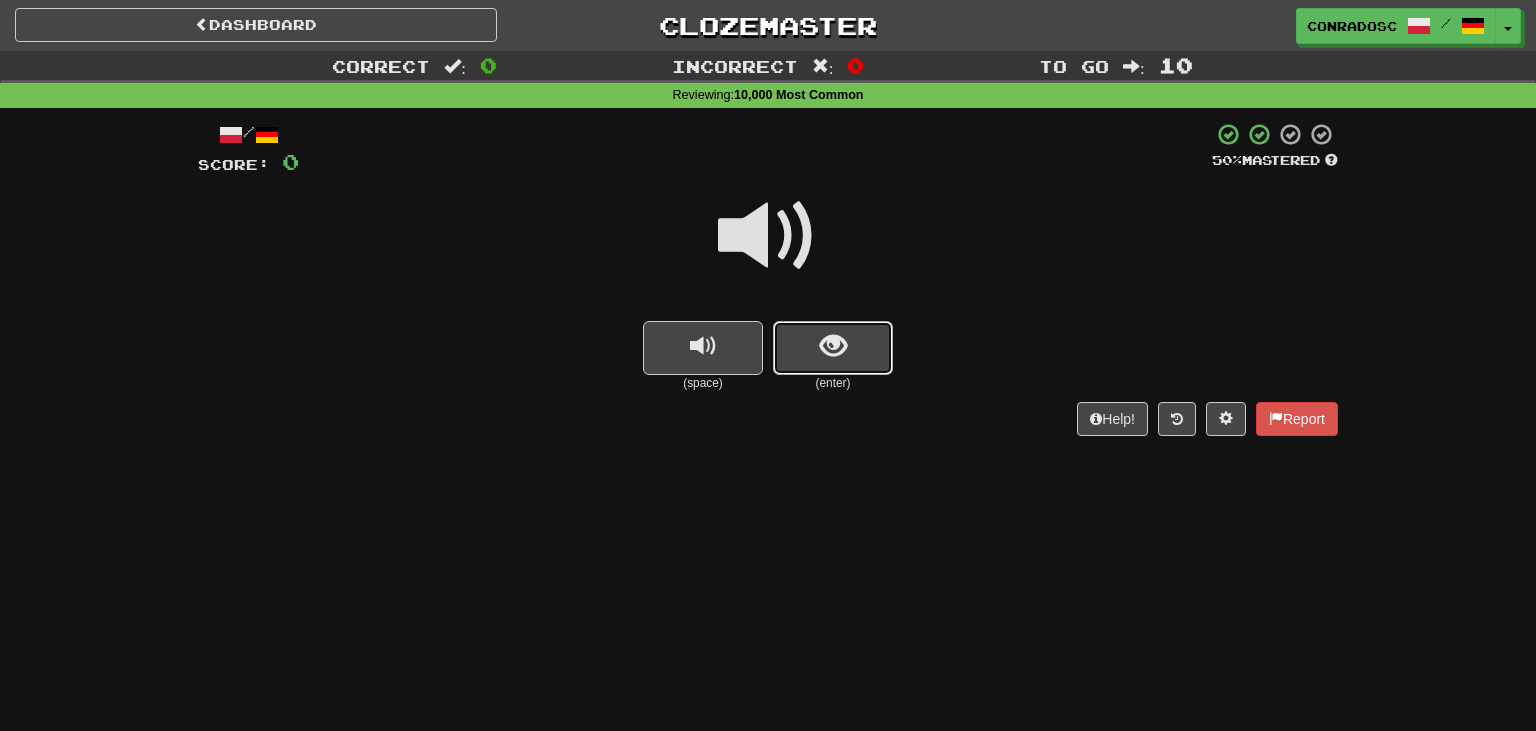 click at bounding box center (833, 348) 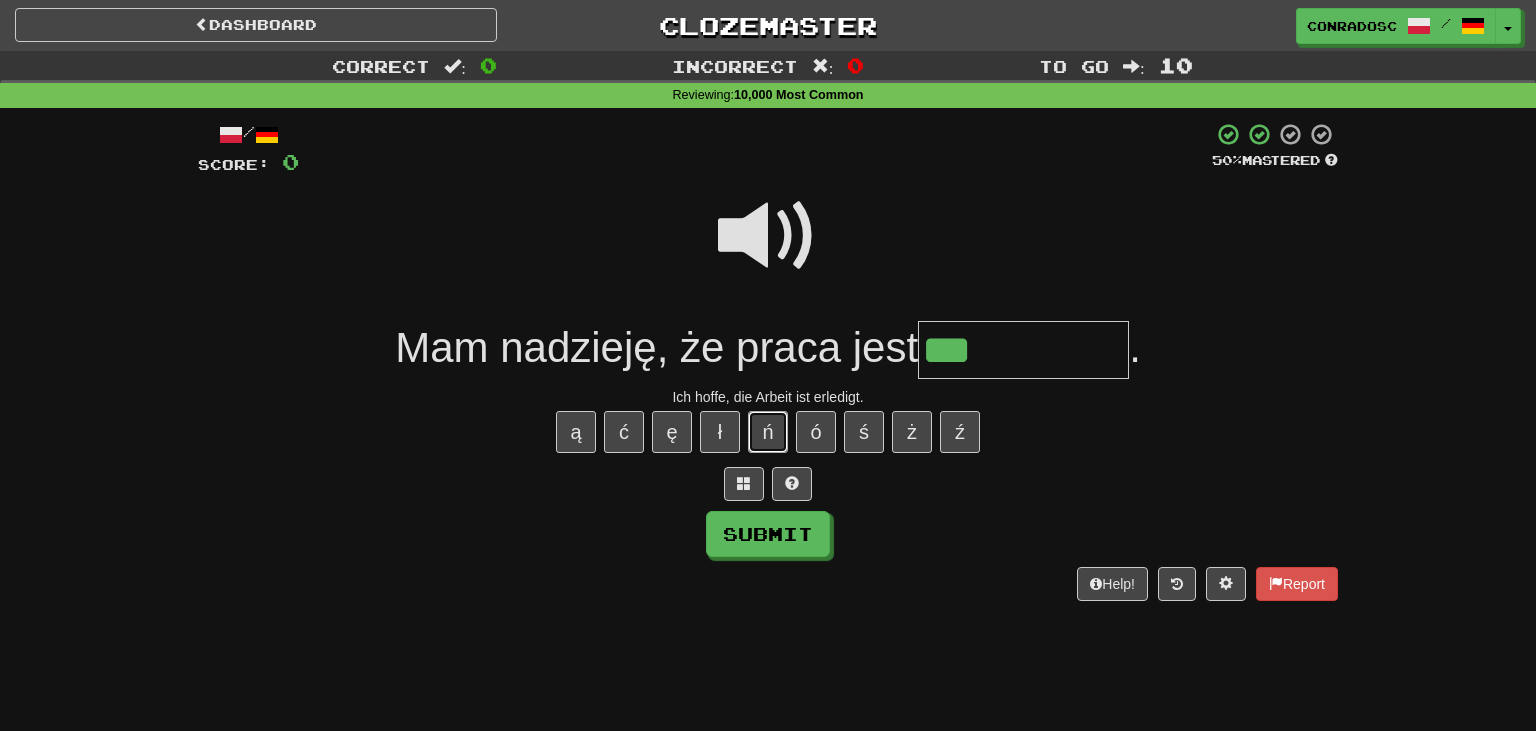 click on "ń" at bounding box center (768, 432) 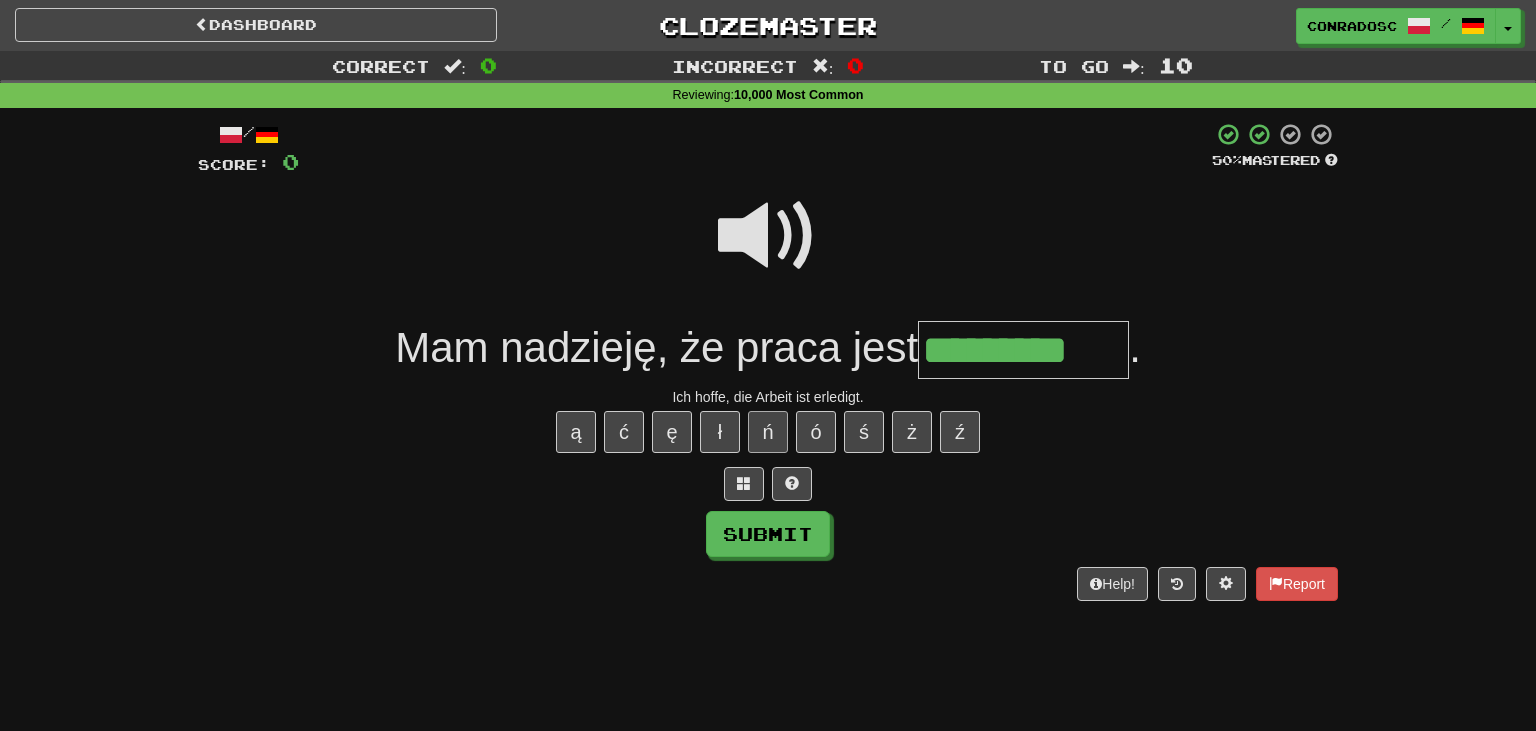 type on "*********" 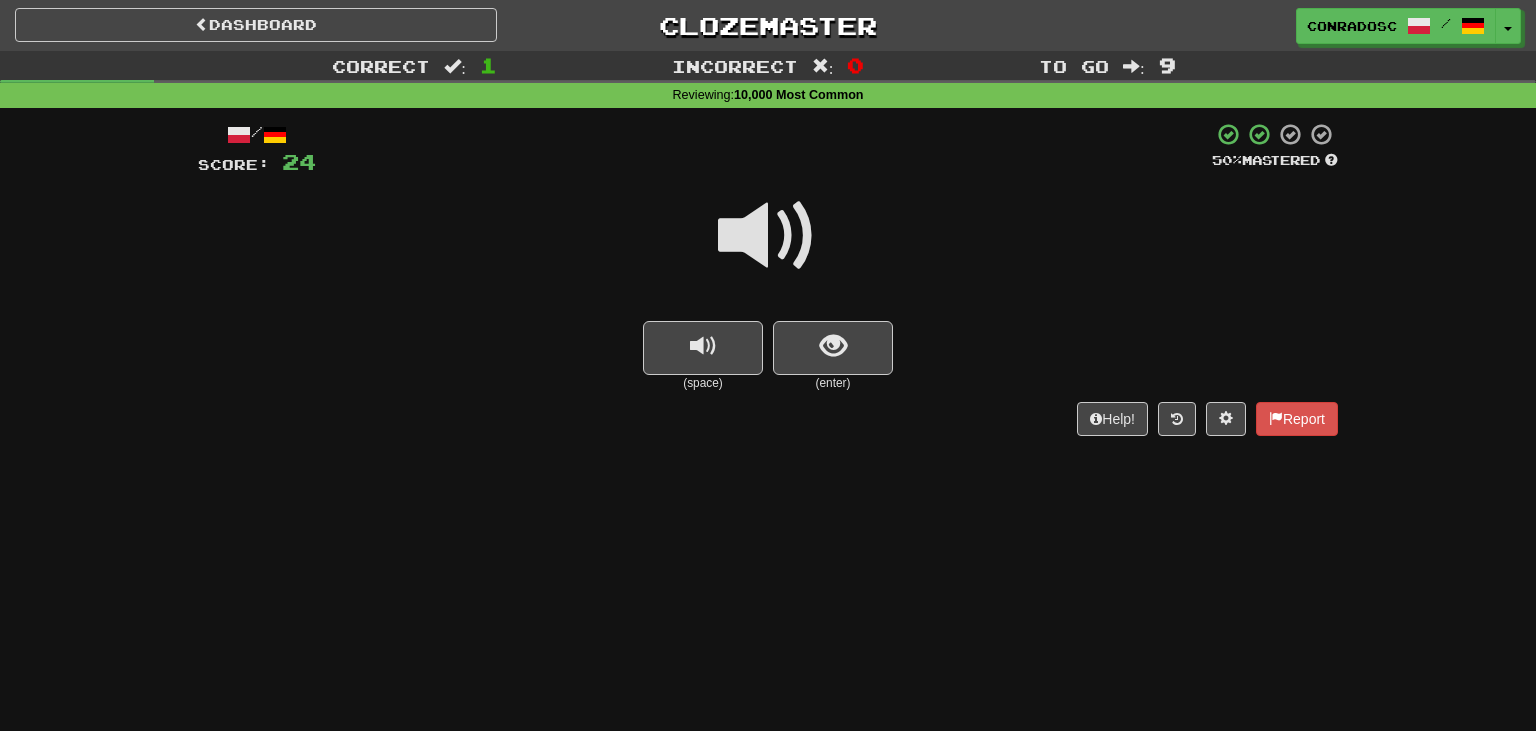 click at bounding box center [768, 236] 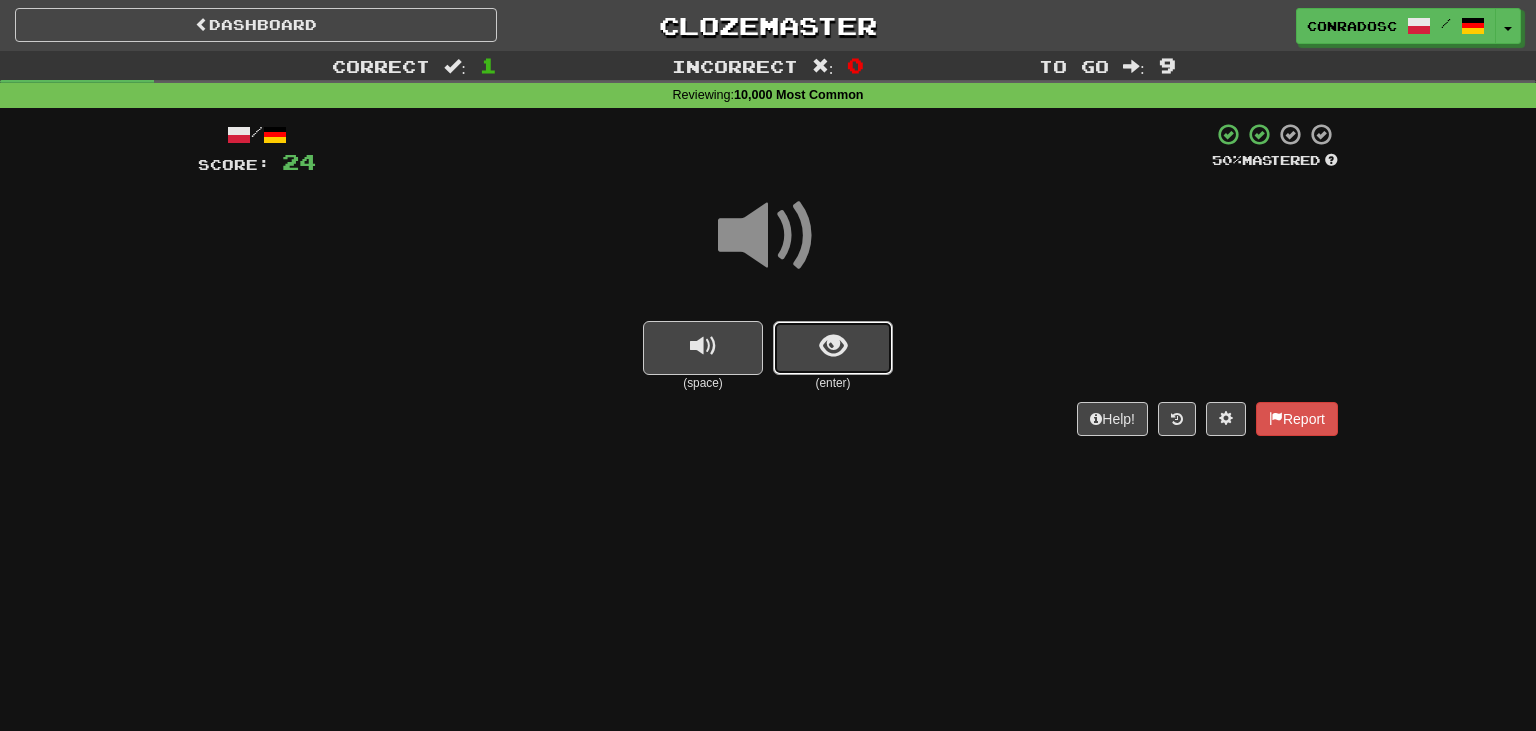 click at bounding box center [833, 348] 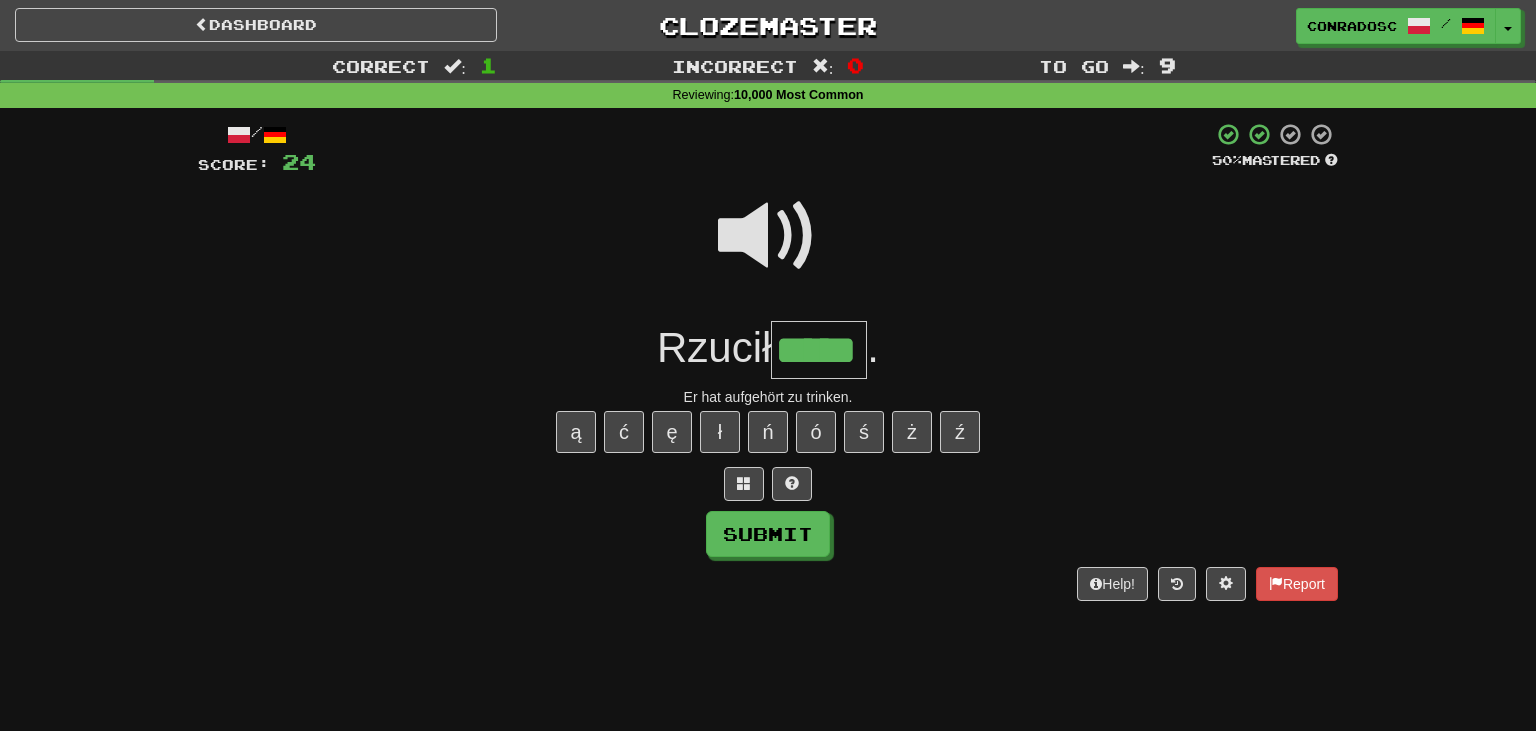 type on "*****" 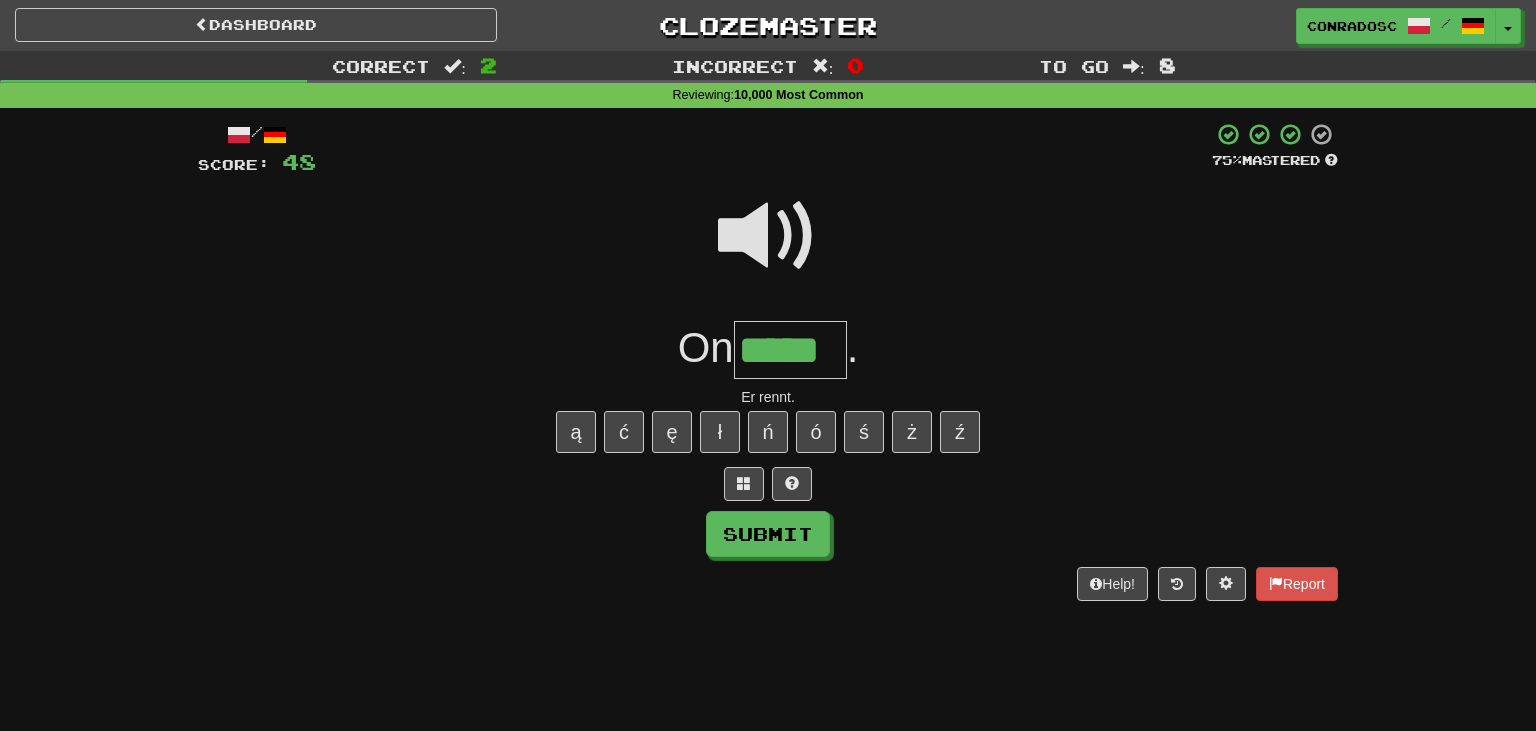 type on "*****" 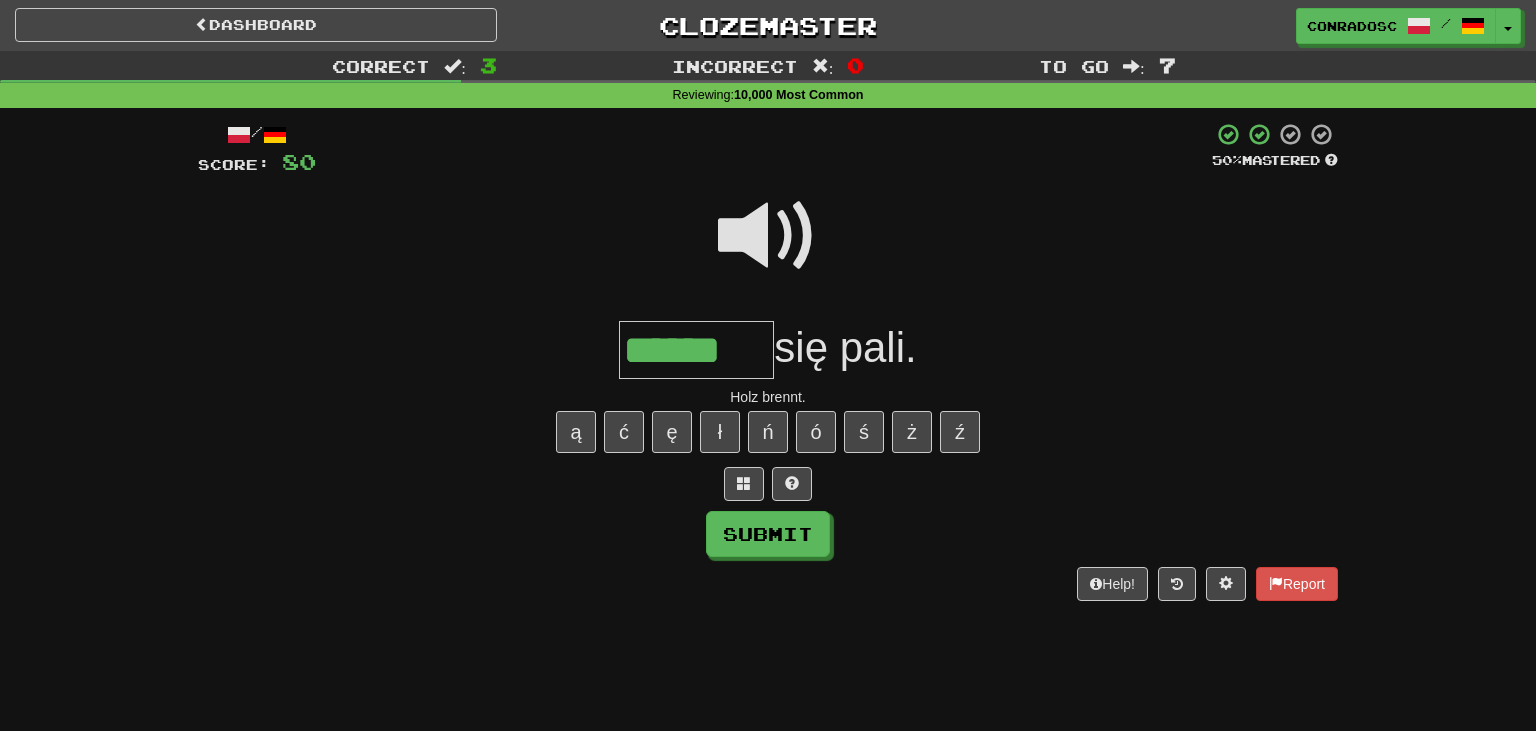 type on "******" 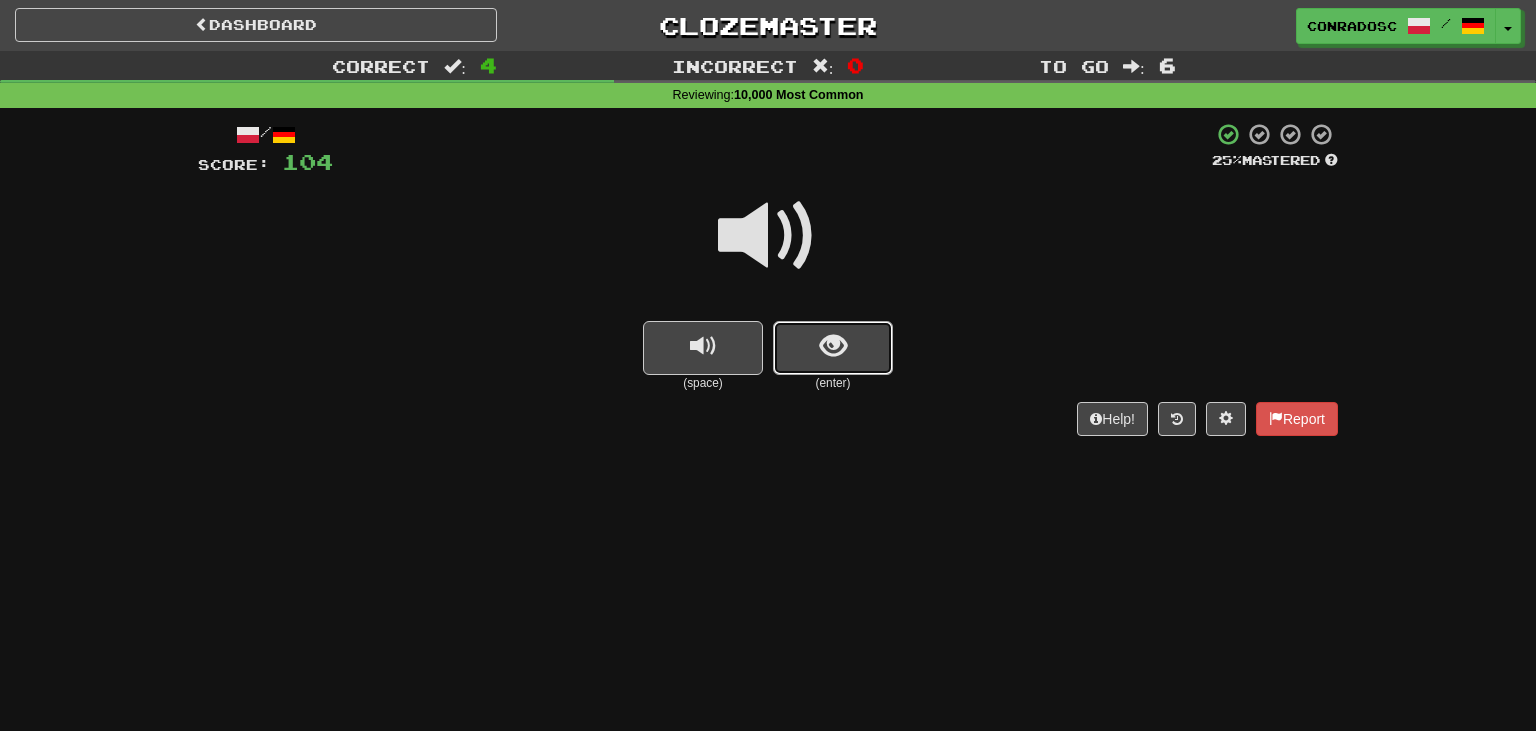 click at bounding box center (833, 348) 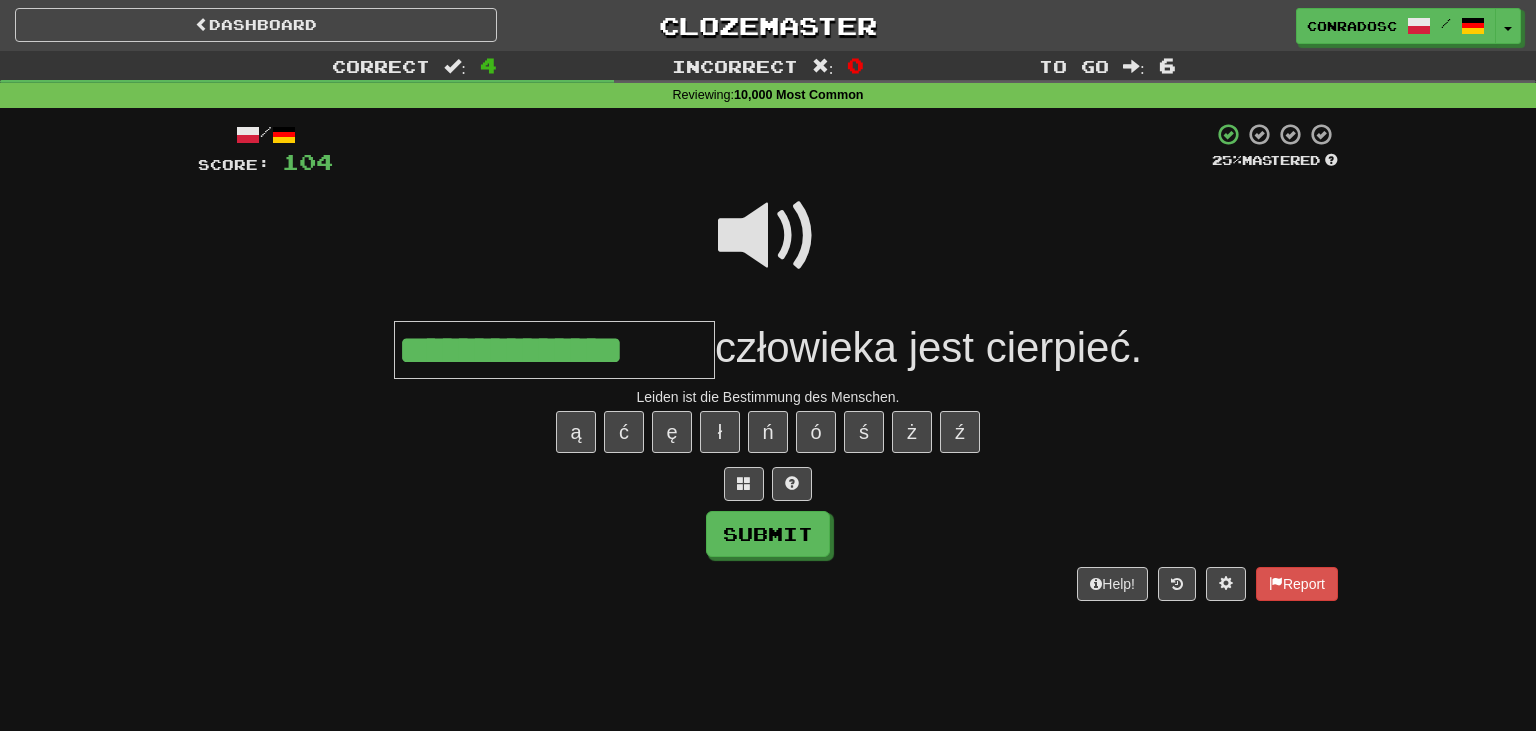 type on "**********" 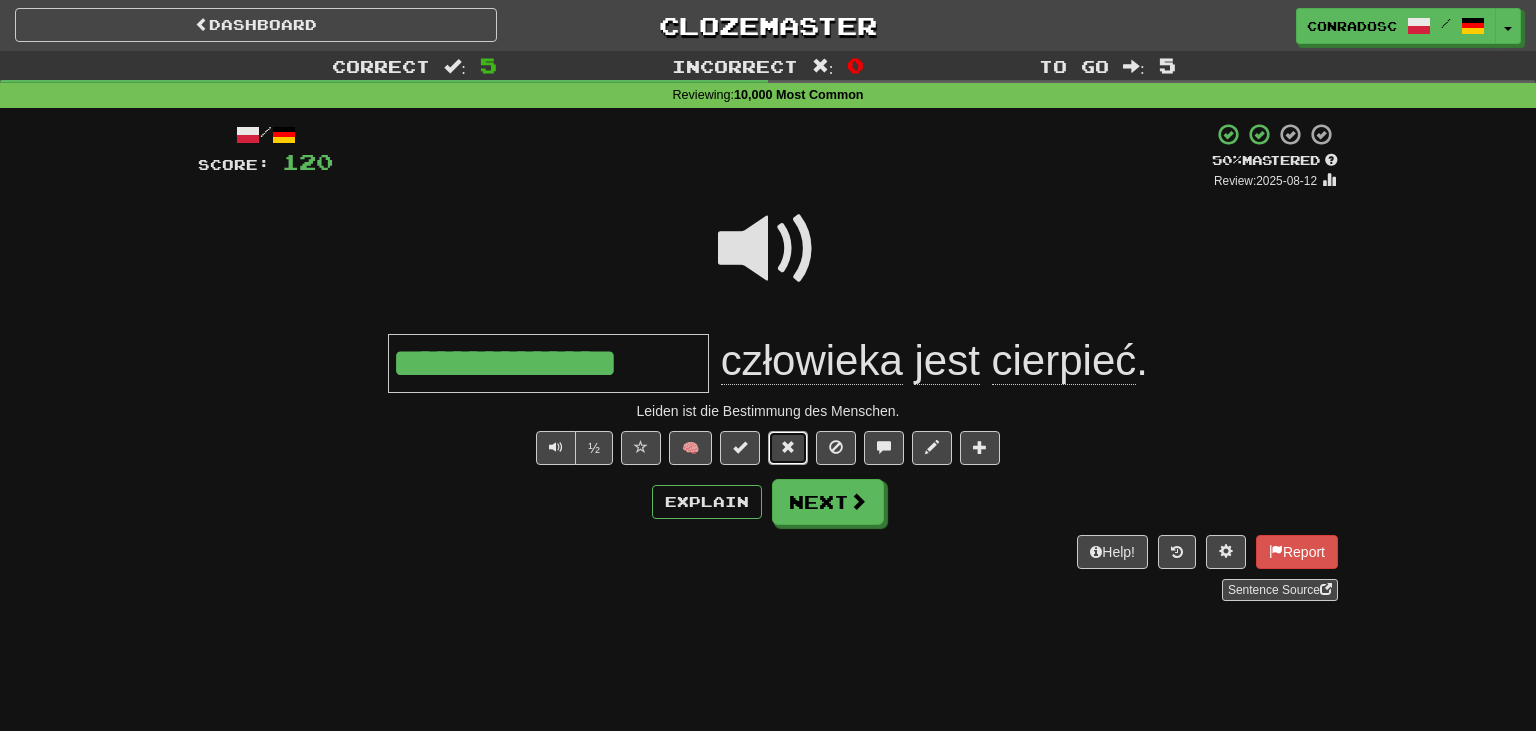 click at bounding box center (788, 448) 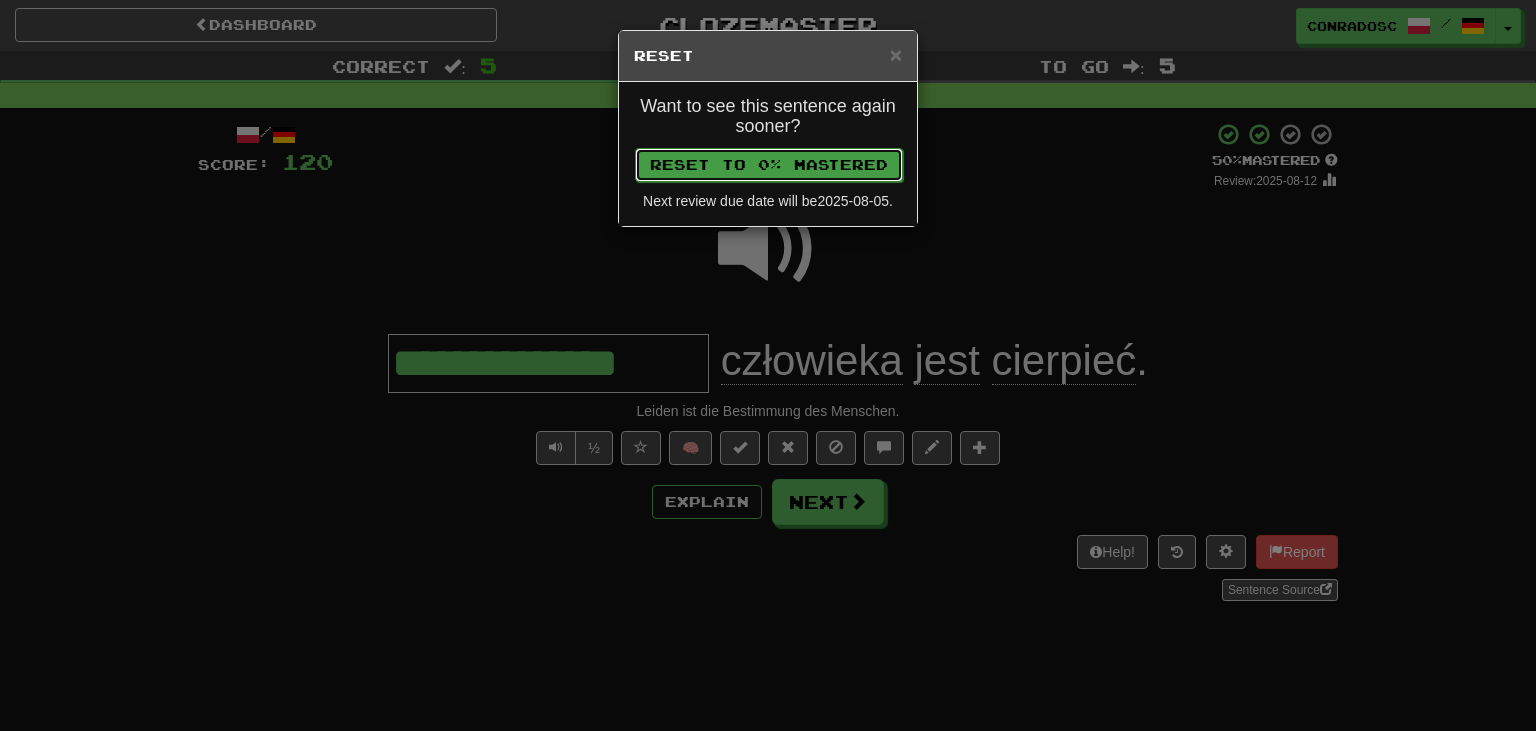click on "Reset to 0% Mastered" at bounding box center (769, 165) 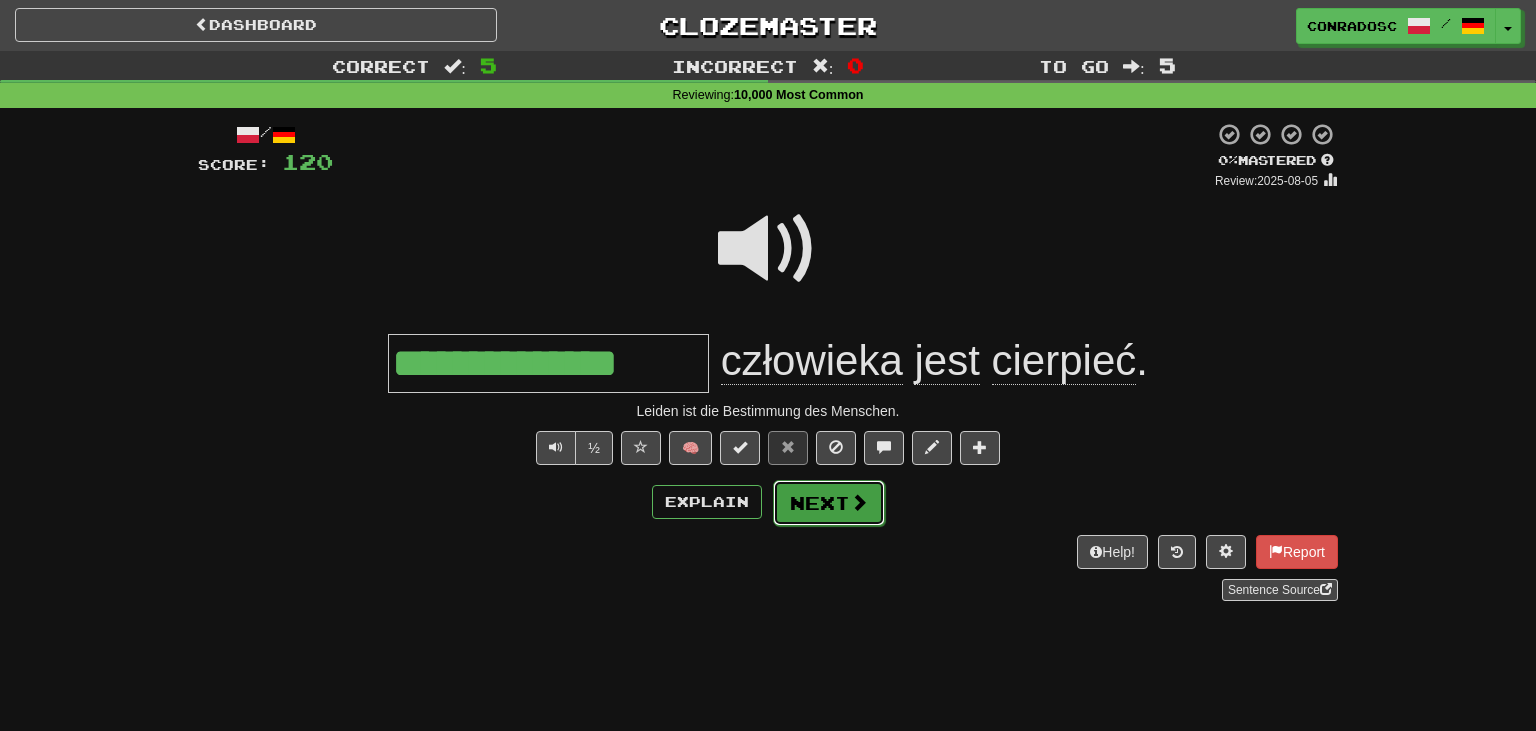 click on "Next" at bounding box center [829, 503] 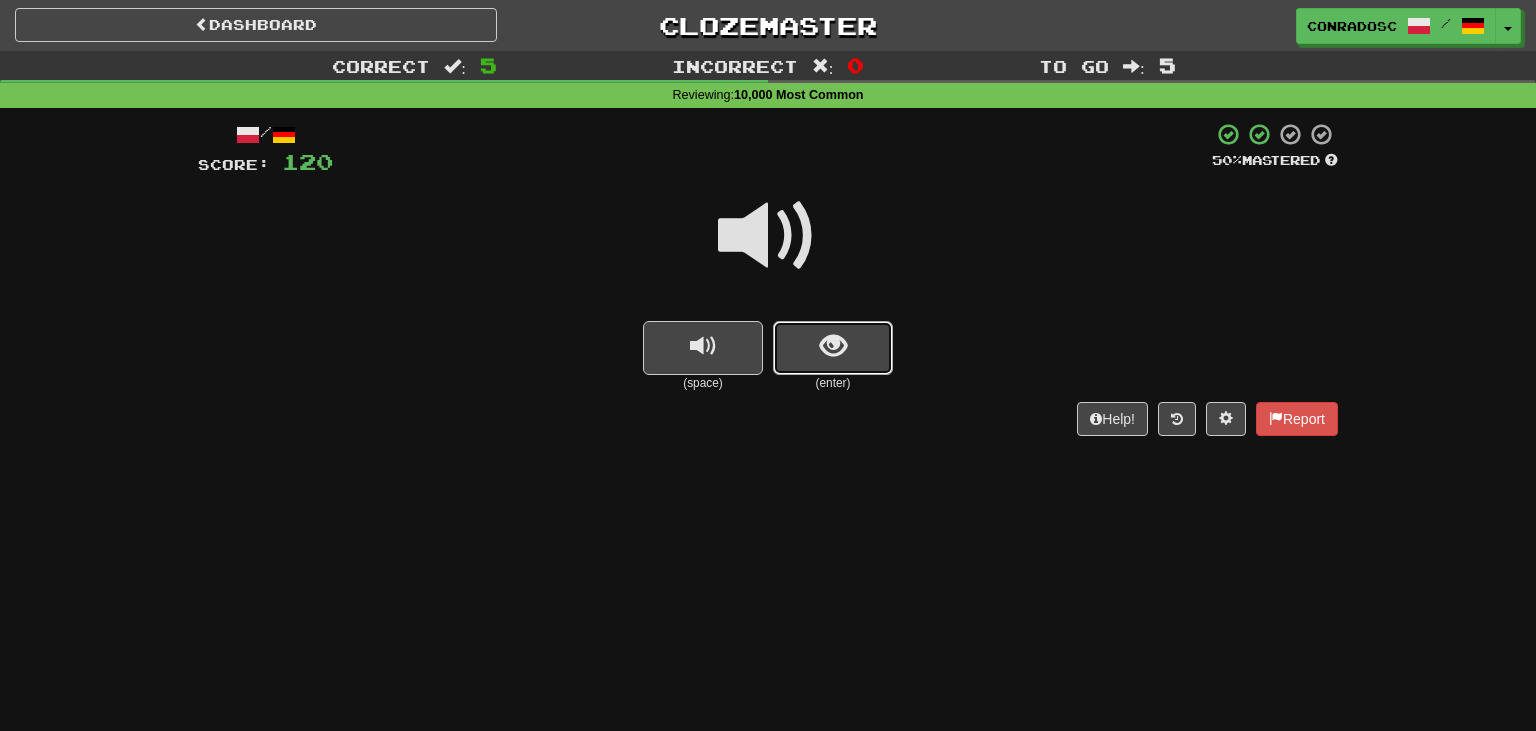 click at bounding box center (833, 346) 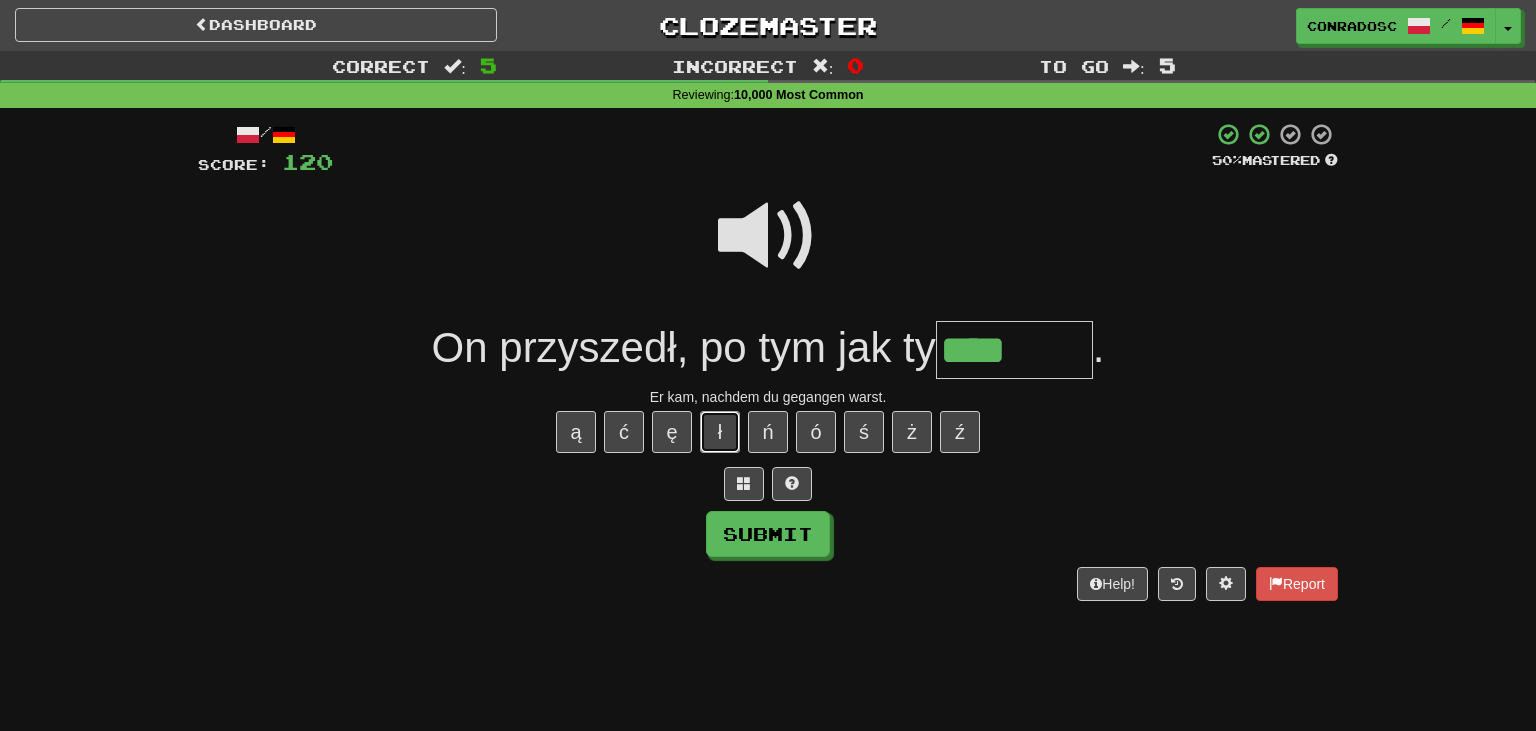 click on "ł" at bounding box center (720, 432) 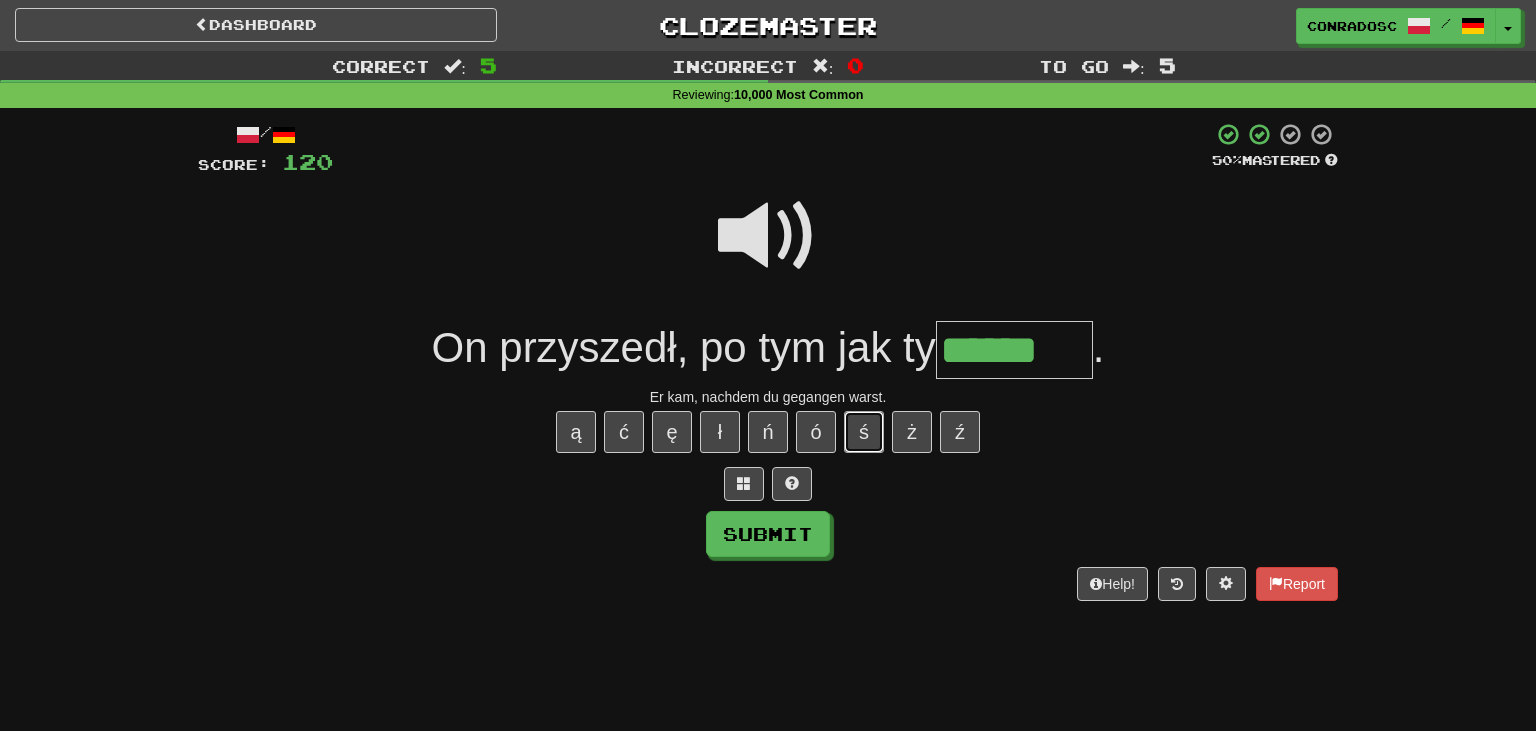 click on "ś" at bounding box center (864, 432) 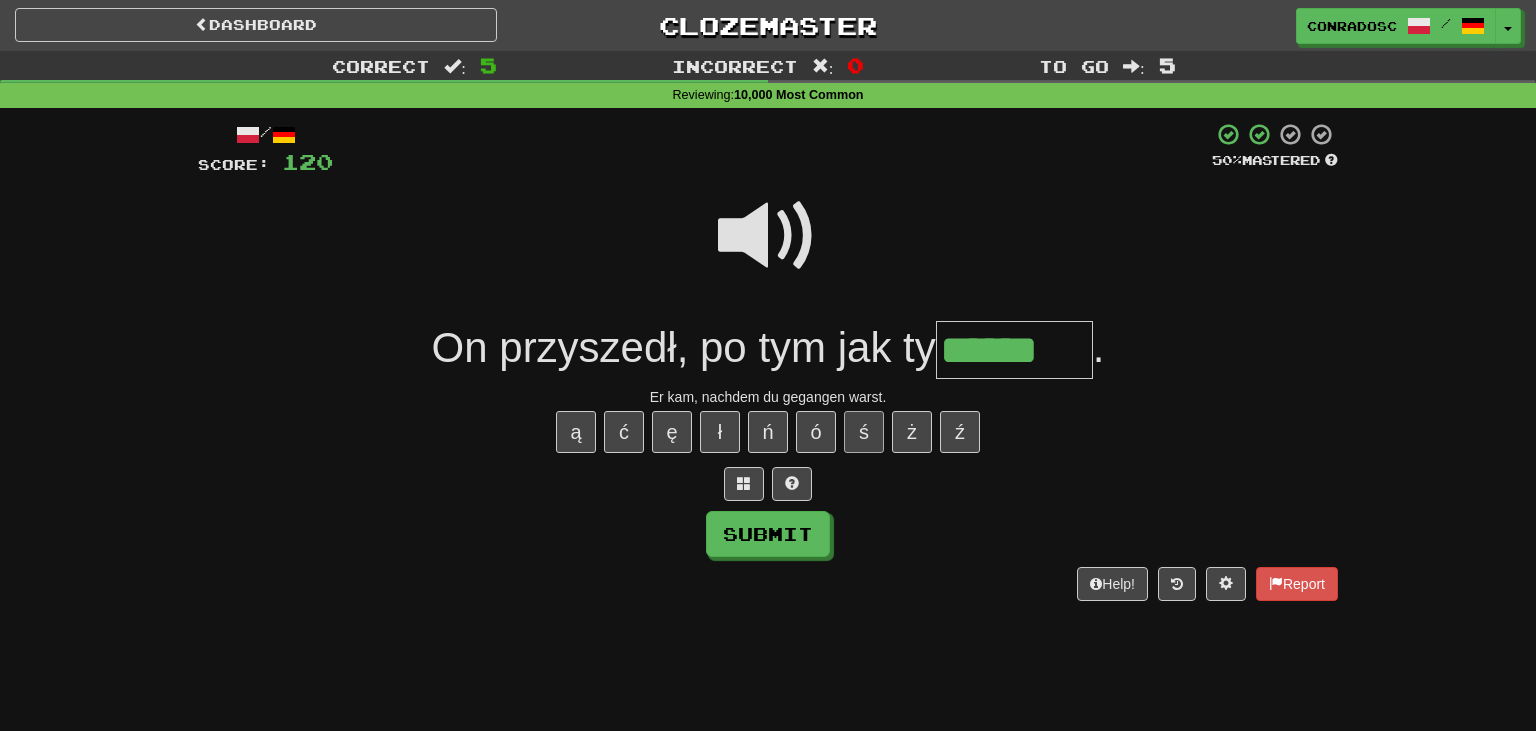 type on "*******" 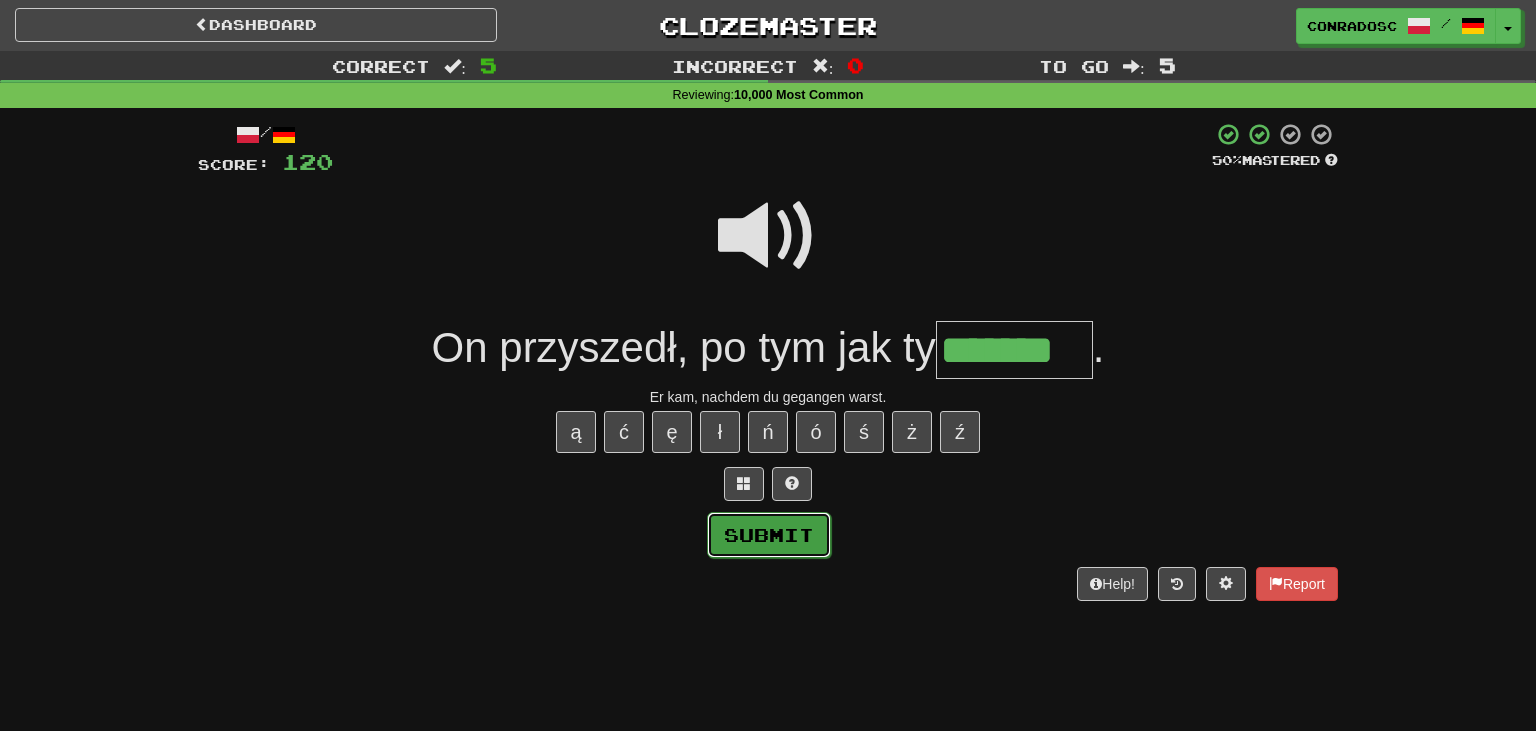 click on "Submit" at bounding box center [769, 535] 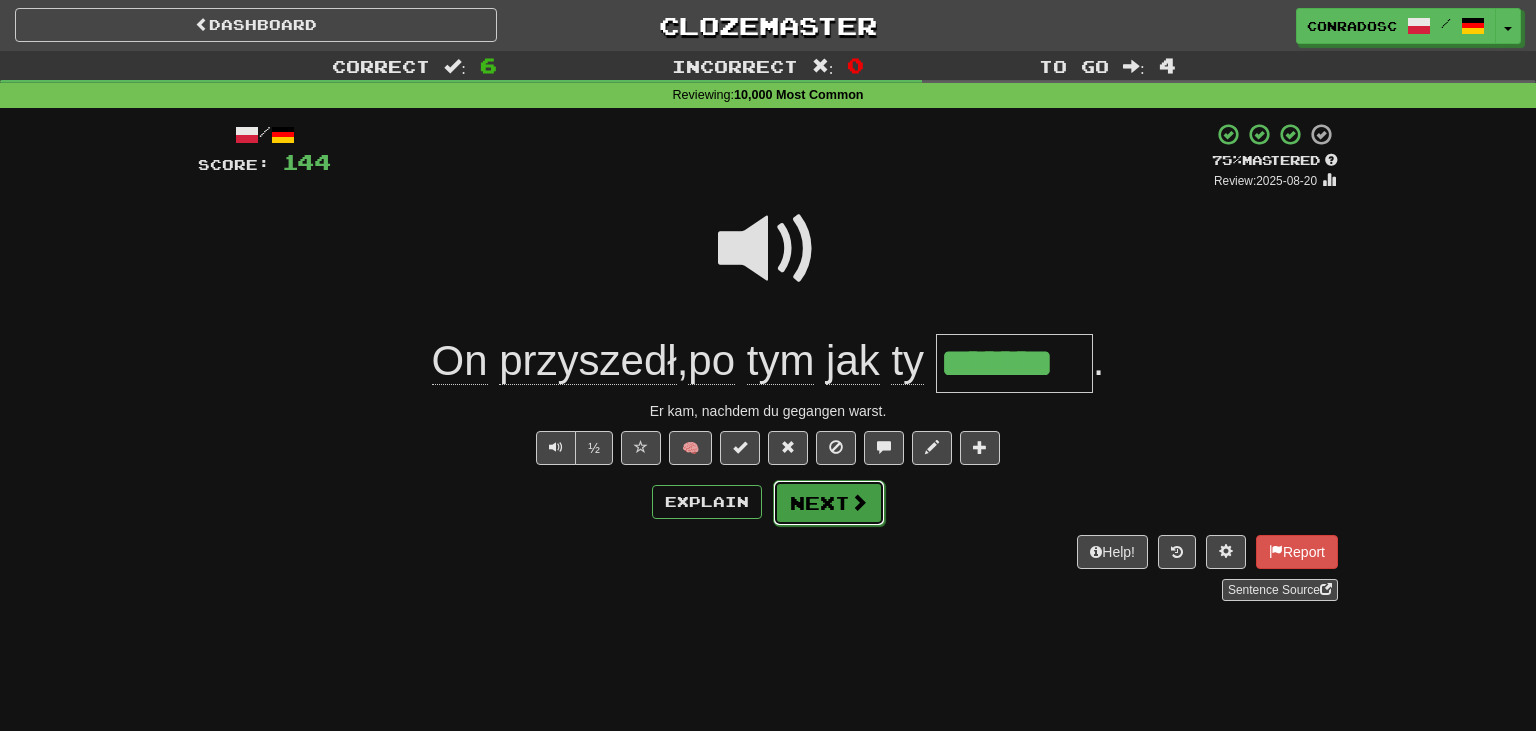 click on "Next" at bounding box center (829, 503) 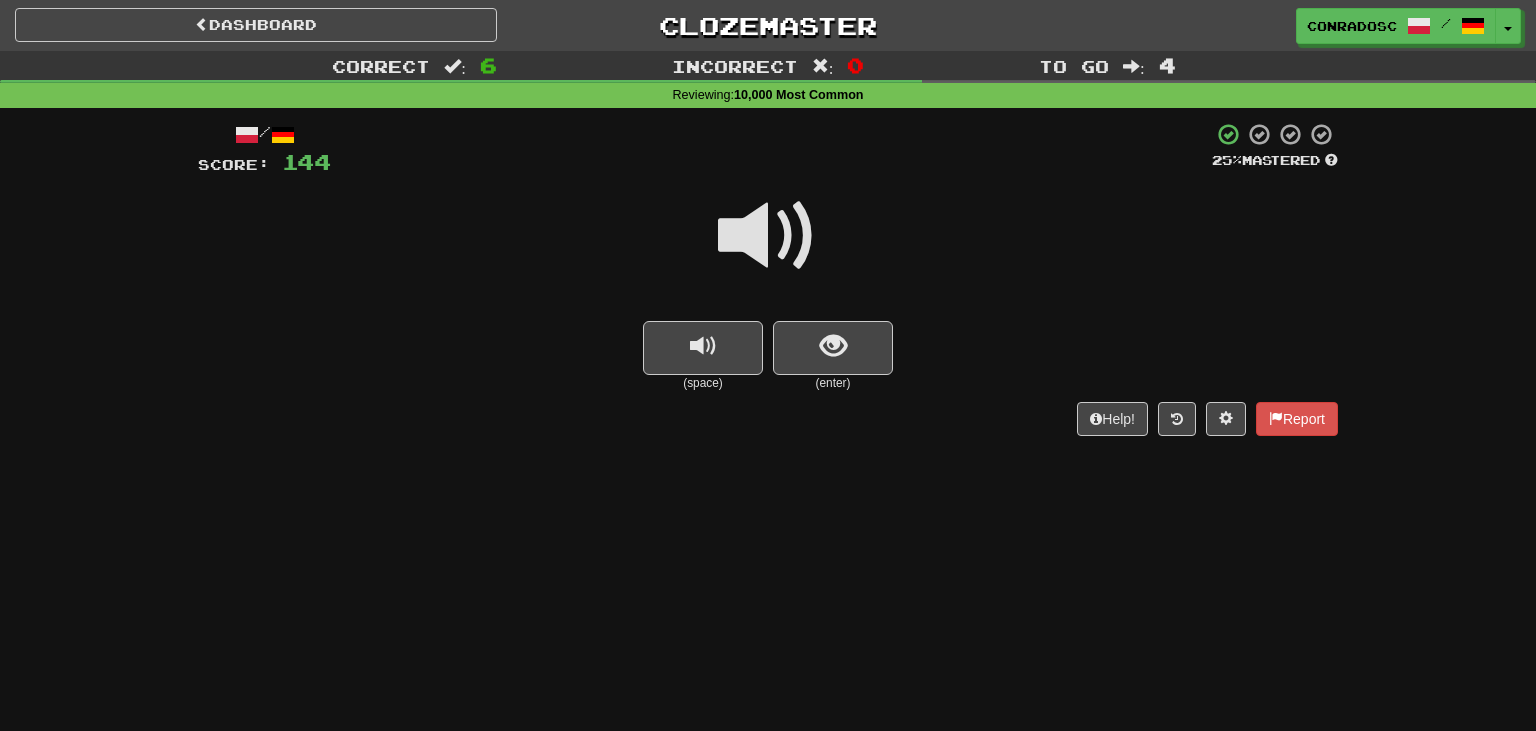 click at bounding box center (768, 236) 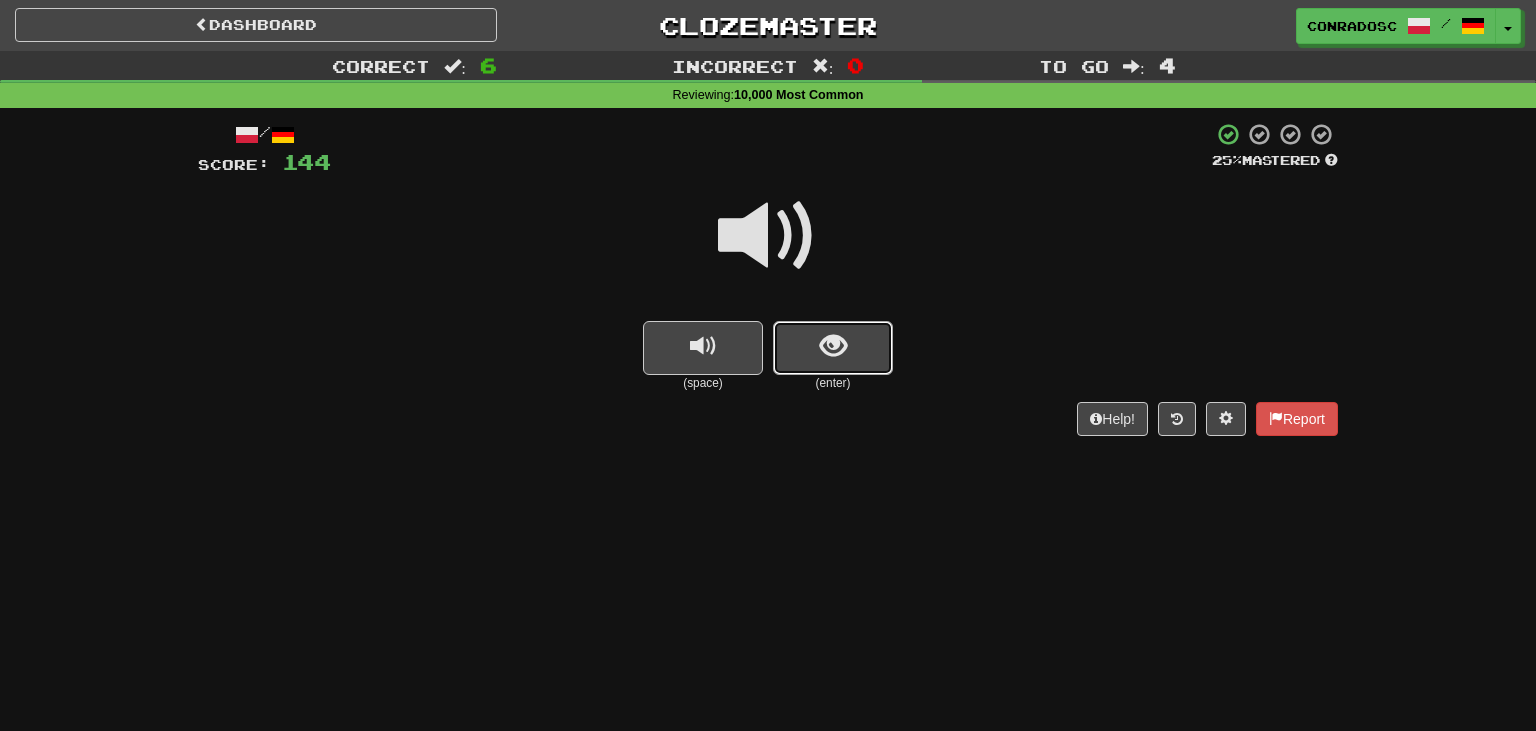 click at bounding box center (833, 348) 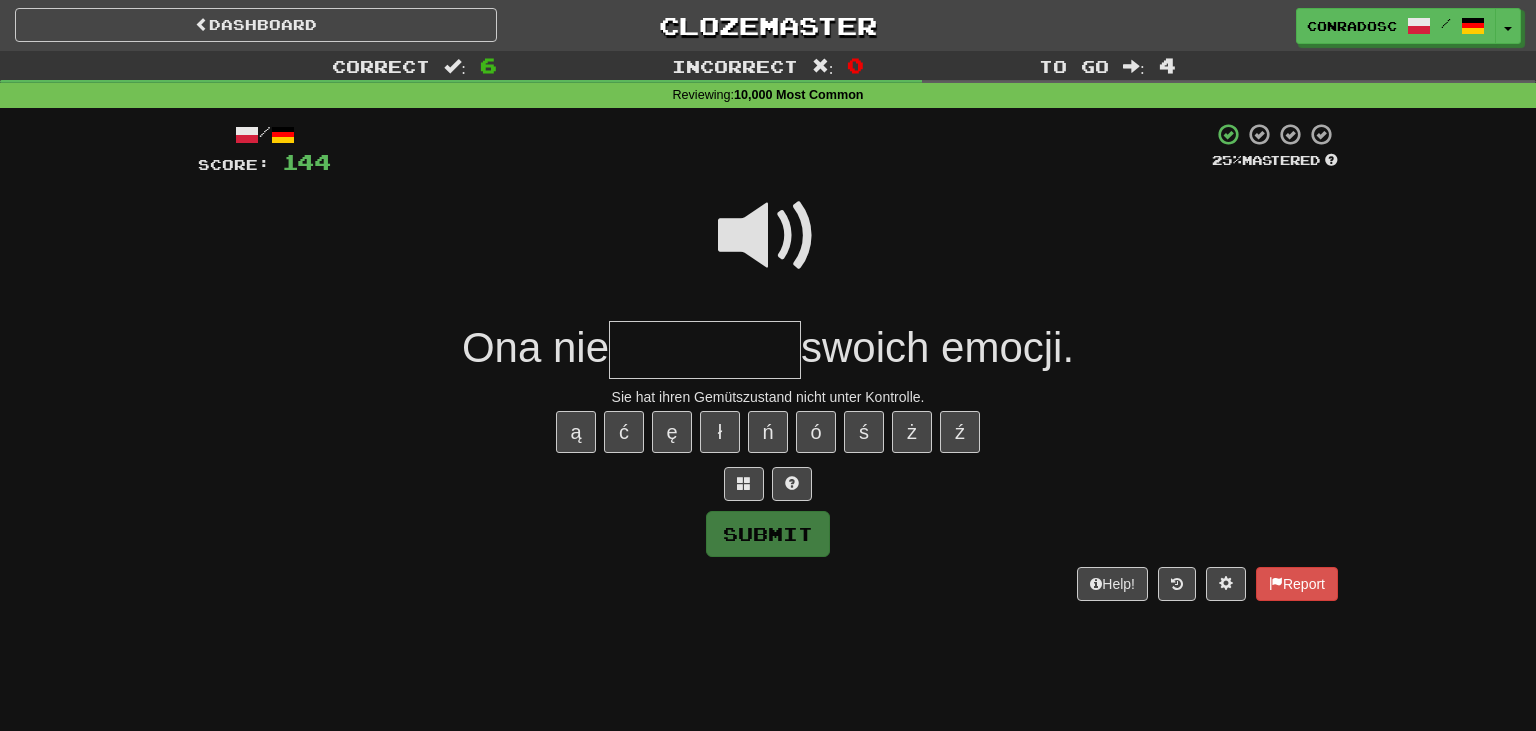 click at bounding box center (768, 236) 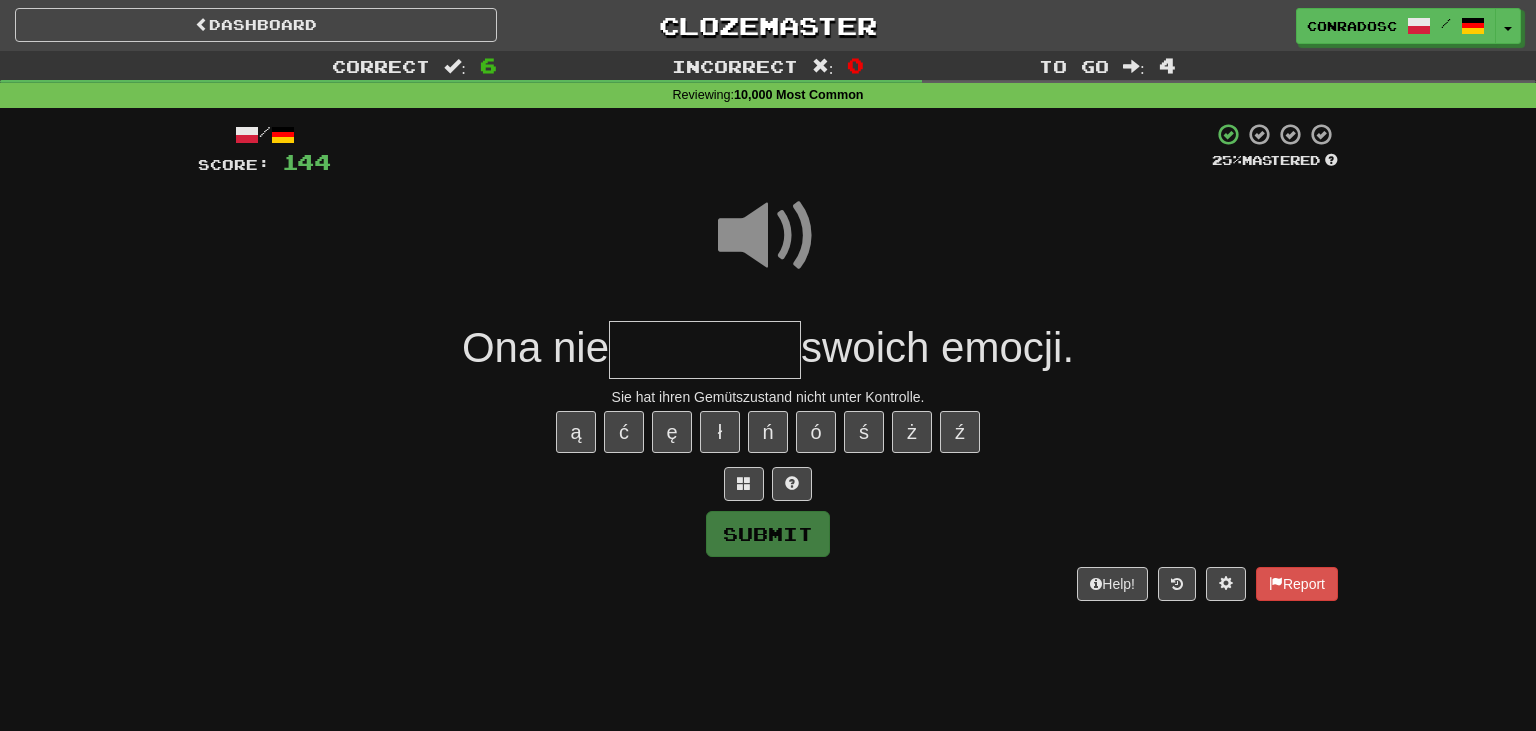 click at bounding box center (705, 350) 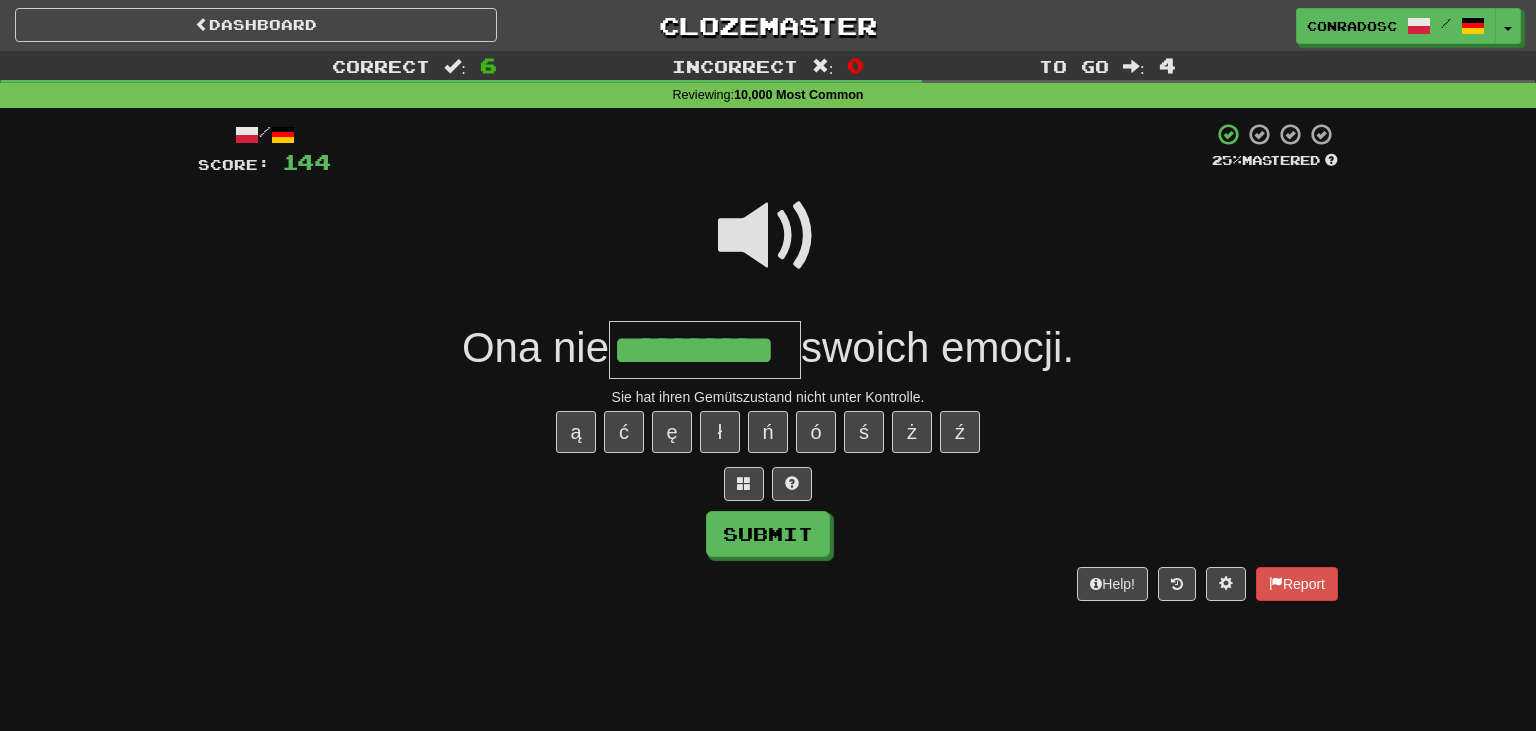 type on "**********" 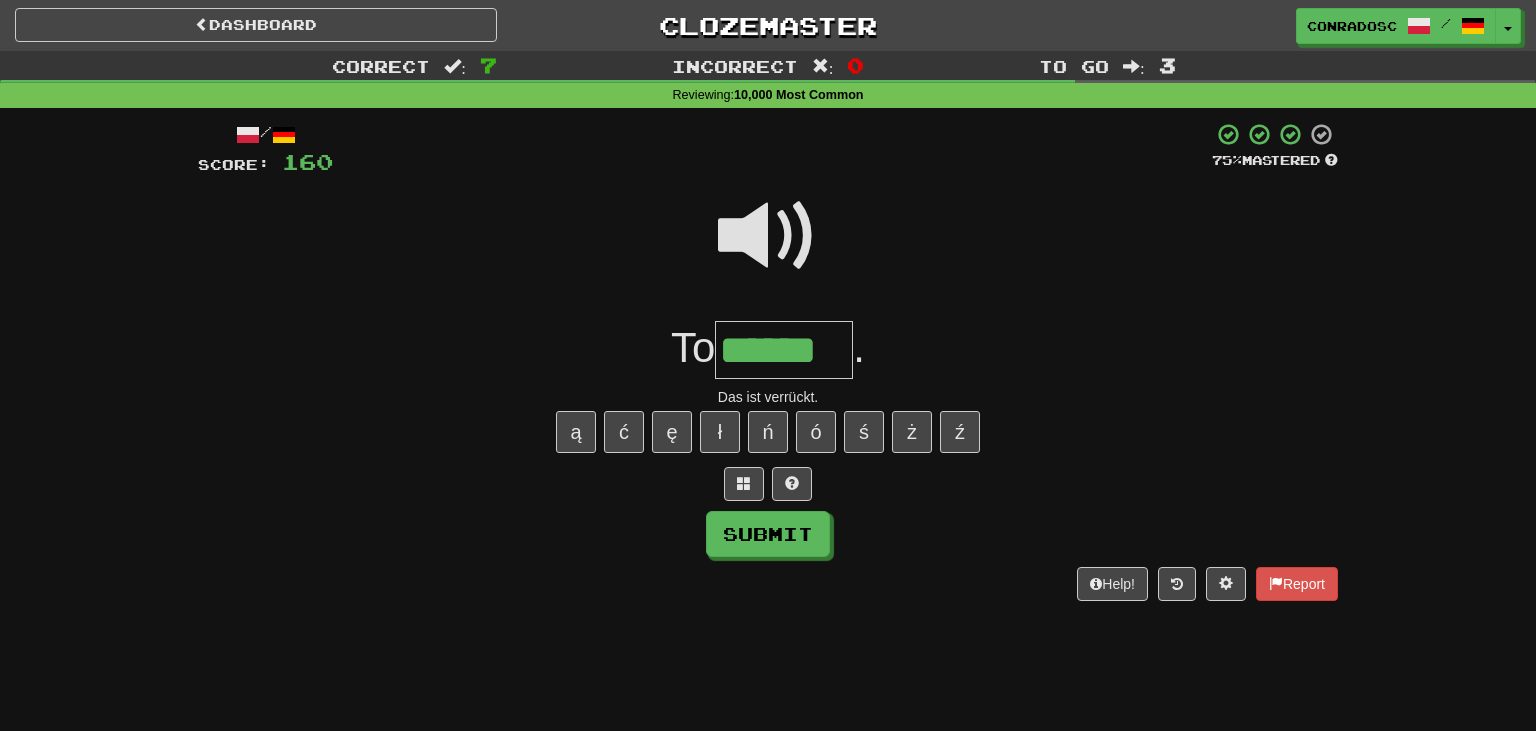 type on "******" 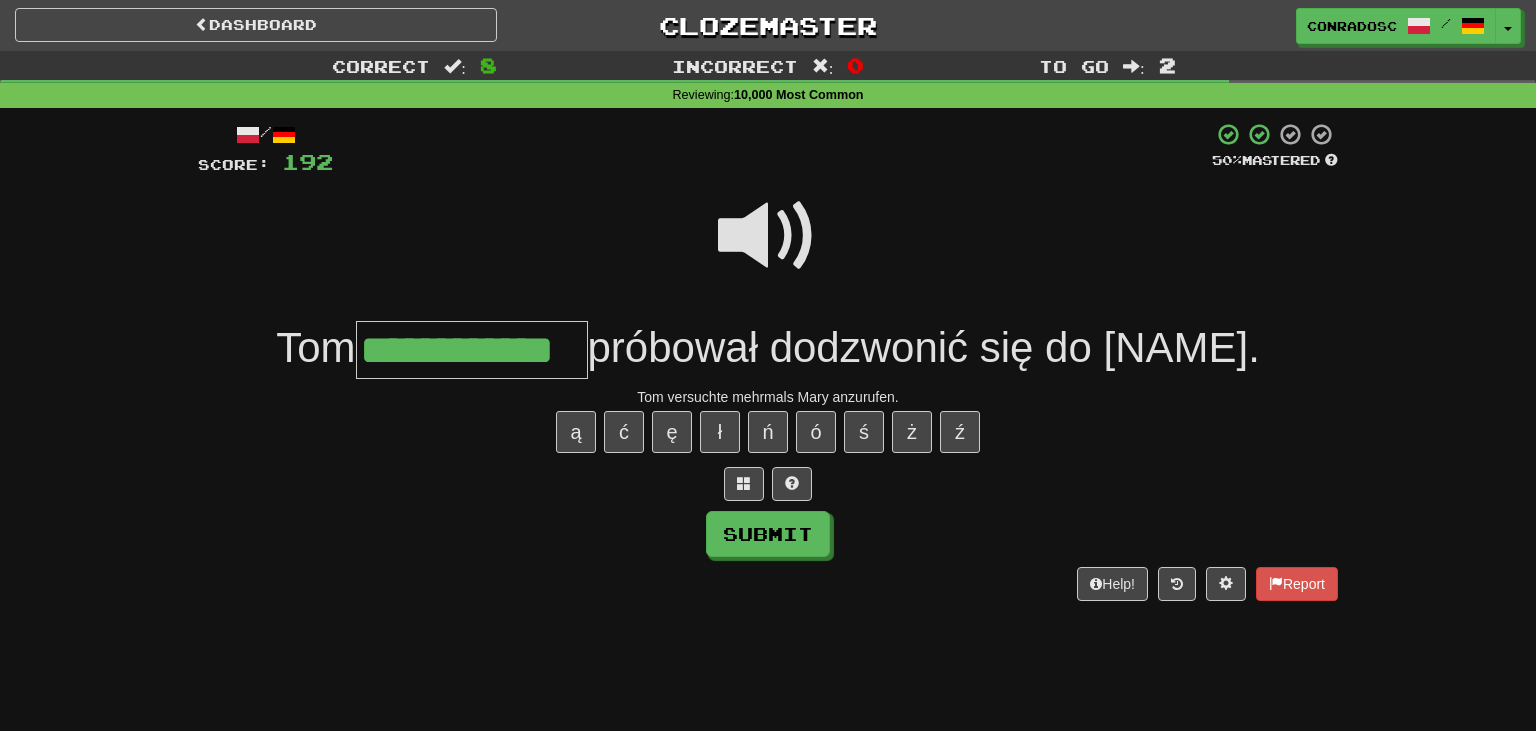 type on "**********" 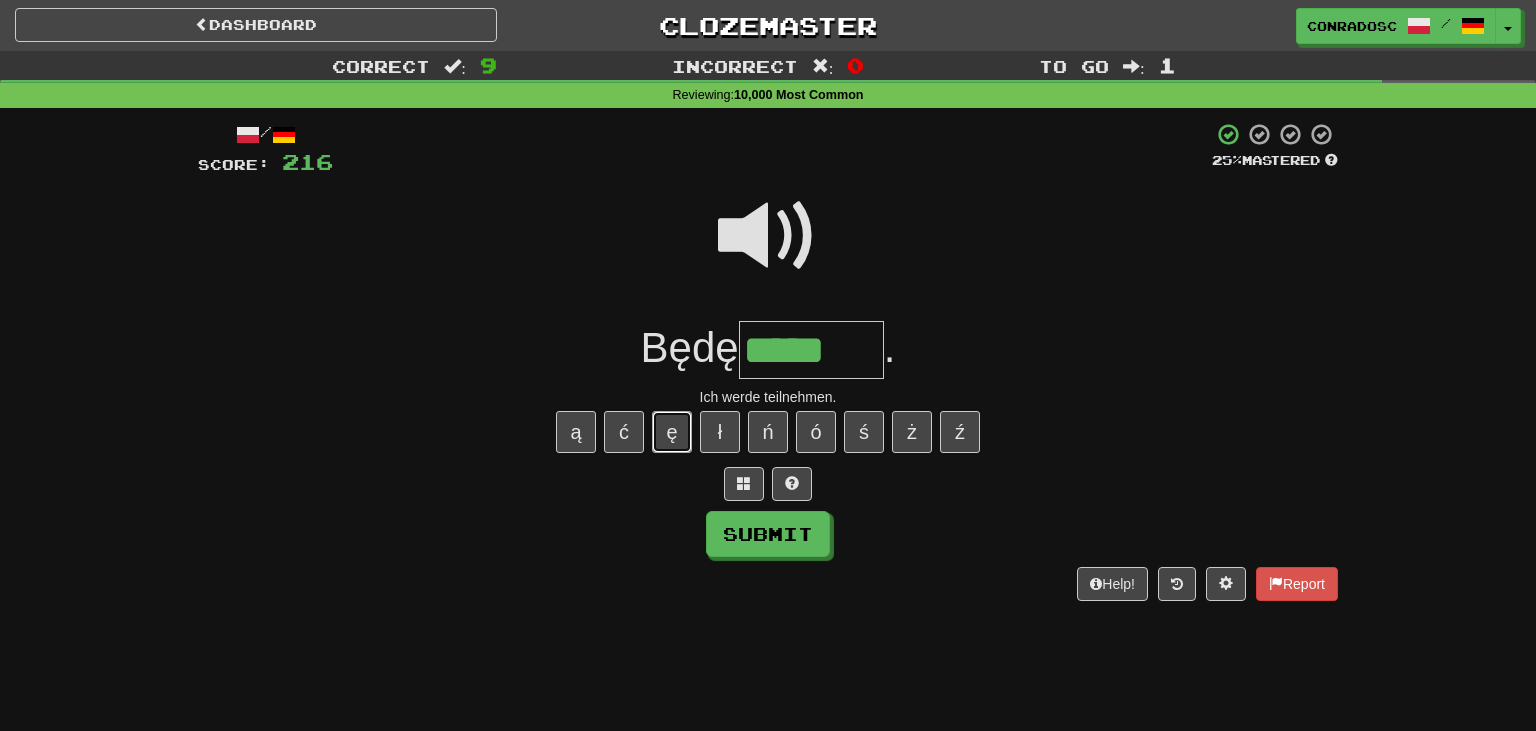 click on "ę" at bounding box center [672, 432] 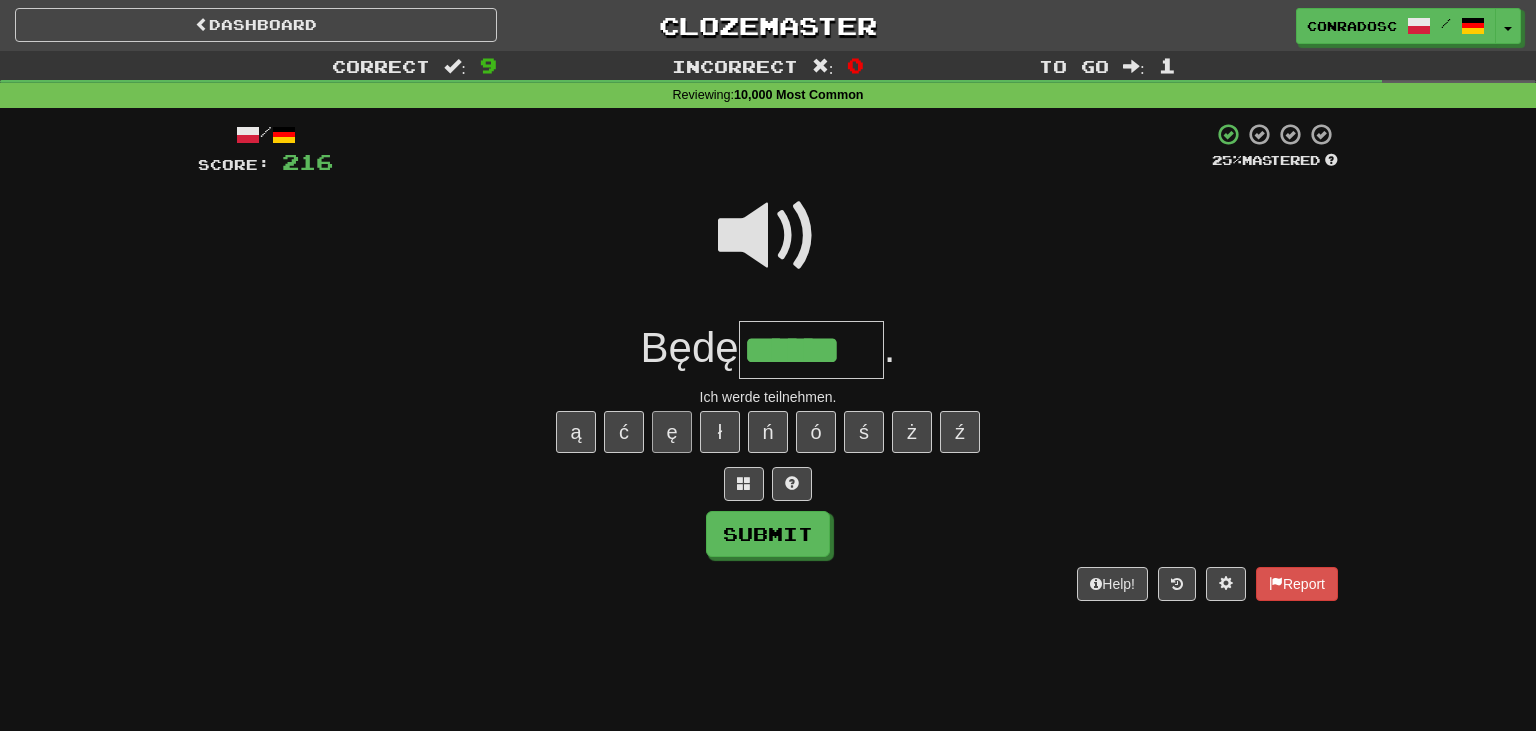 type on "******" 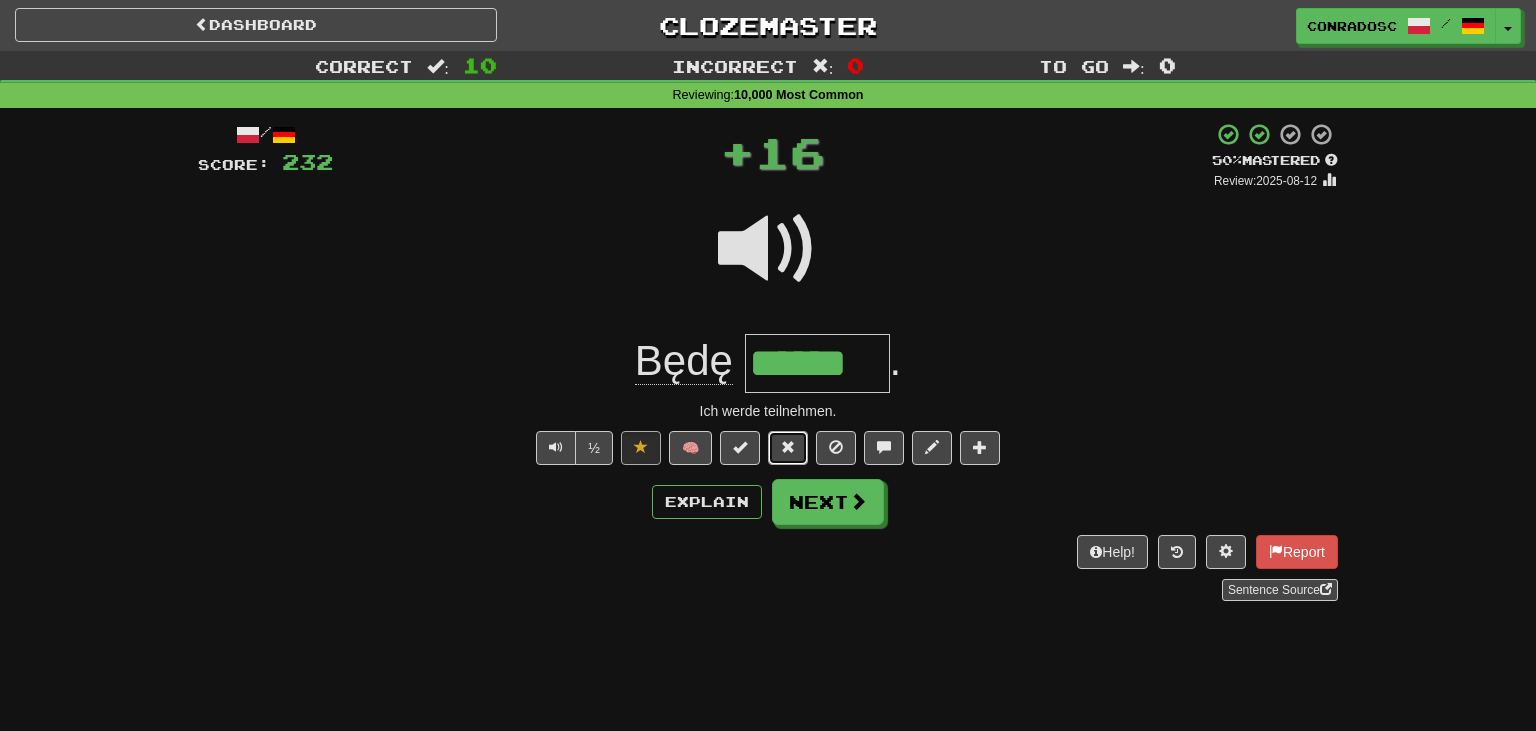 click at bounding box center [788, 447] 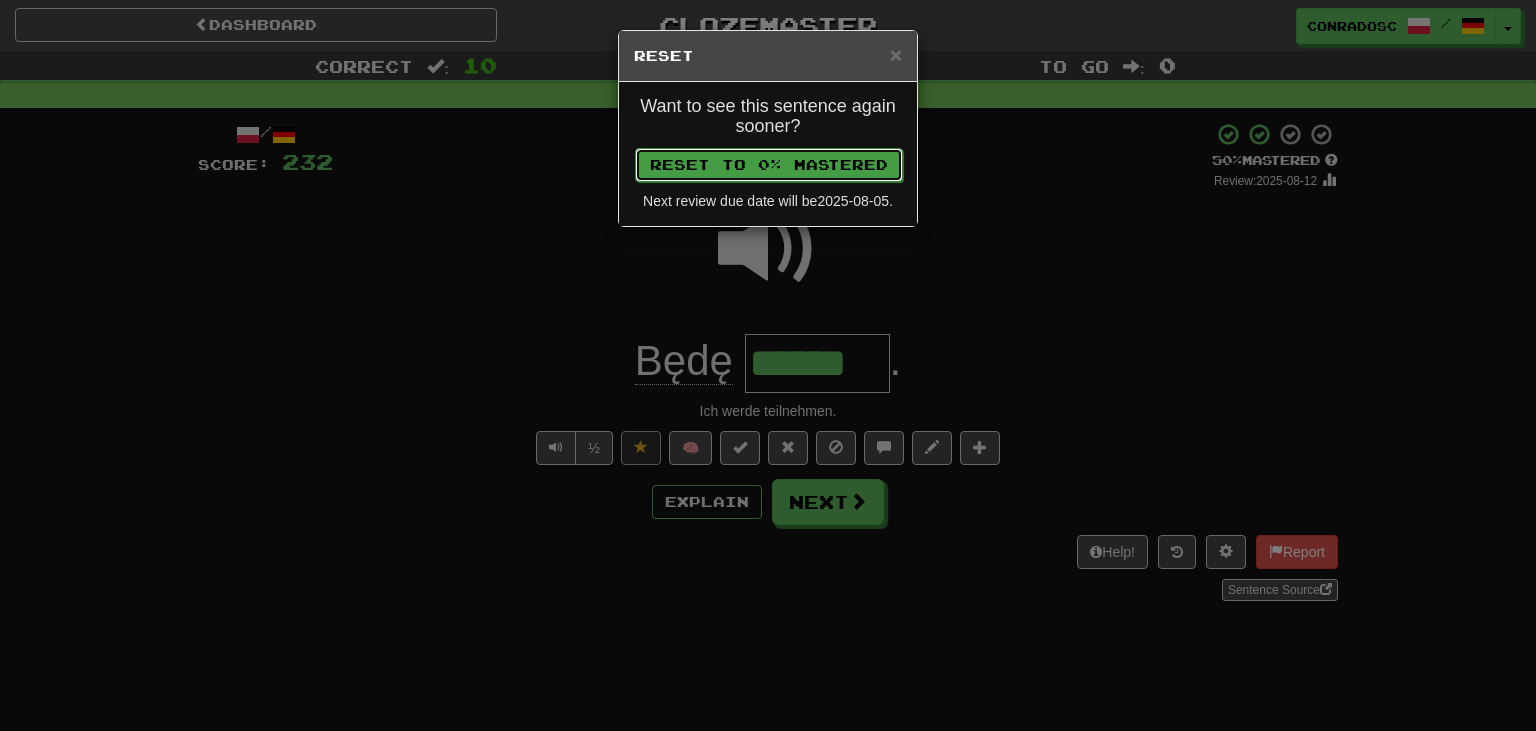 click on "Reset to 0% Mastered" at bounding box center [769, 165] 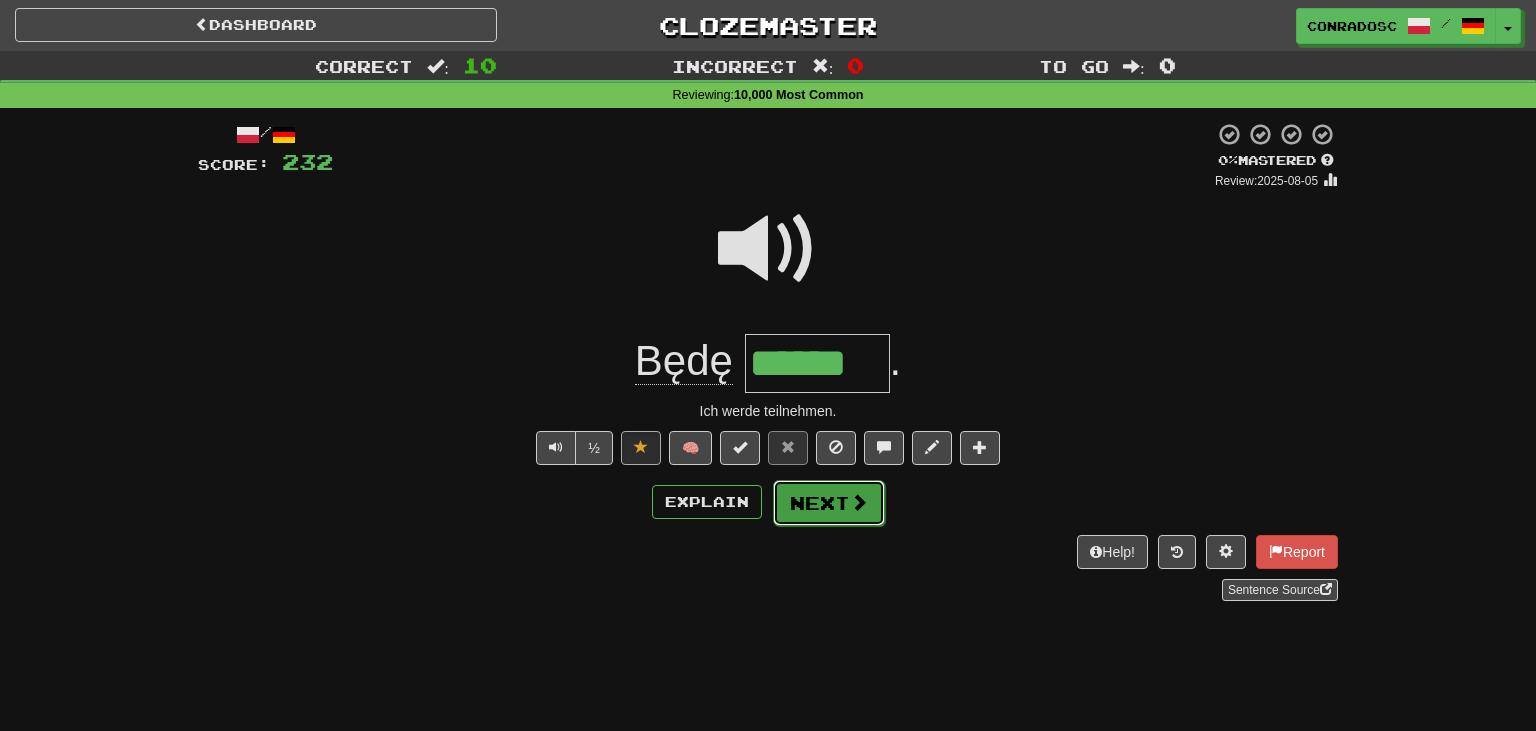 click on "Next" at bounding box center [829, 503] 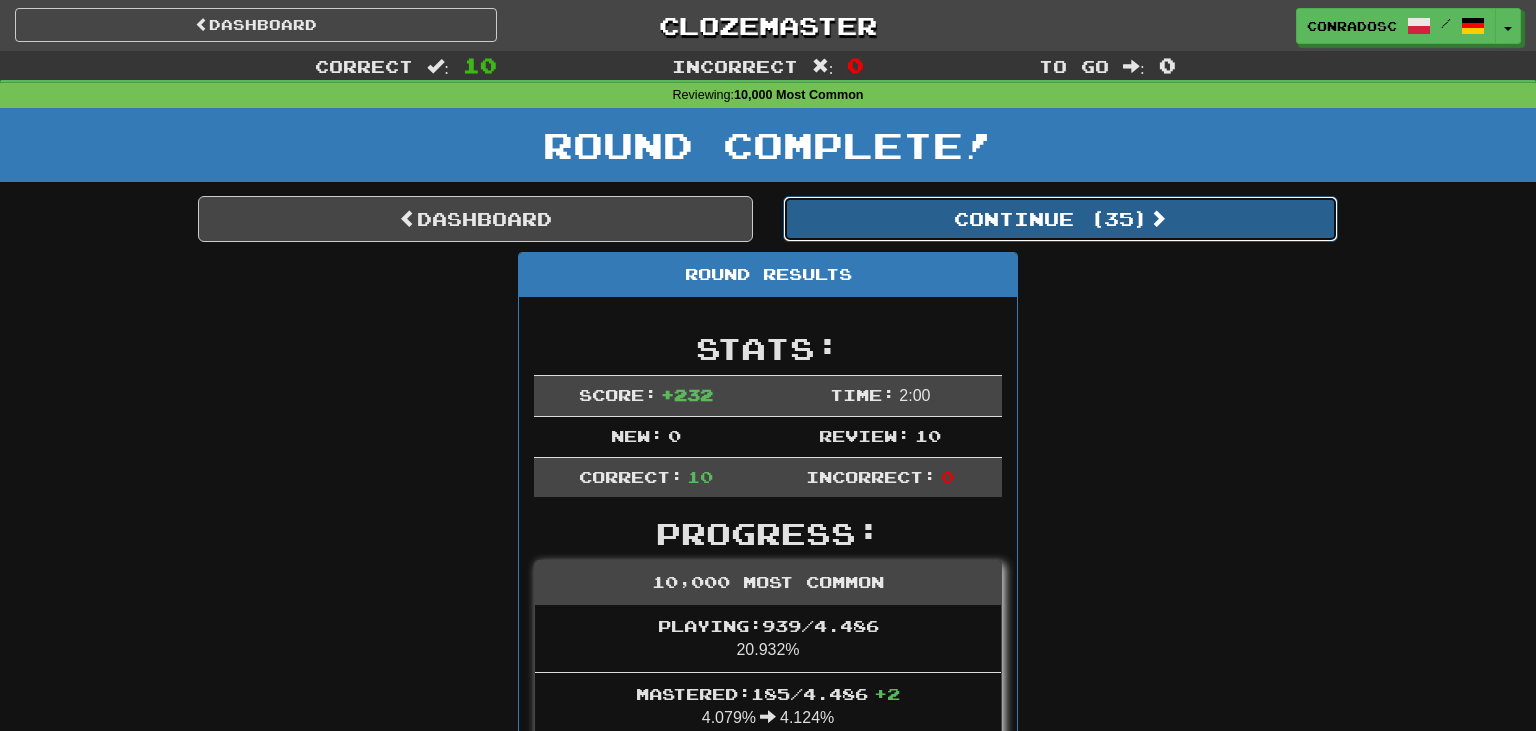click on "Continue ( 35 )" at bounding box center [1060, 219] 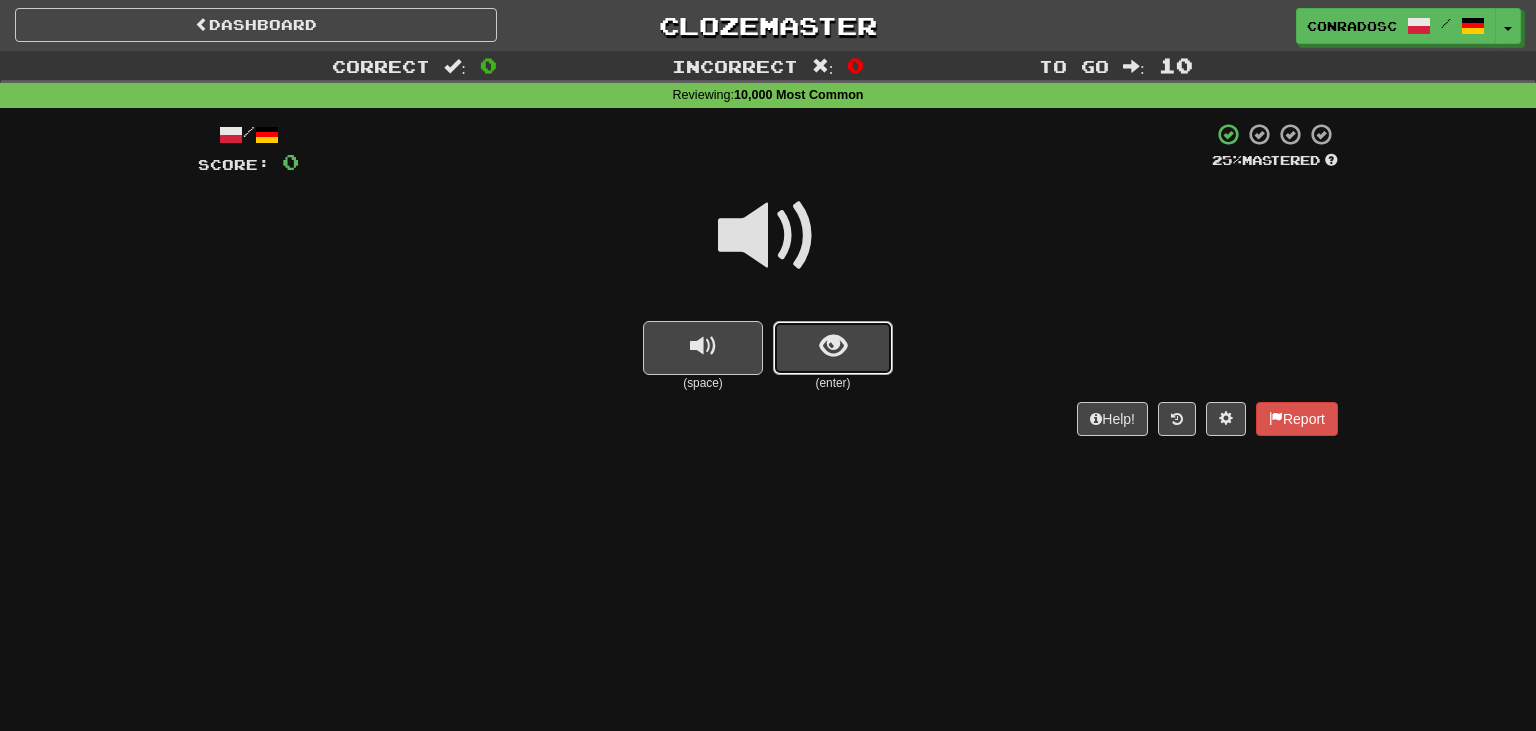 click at bounding box center (833, 348) 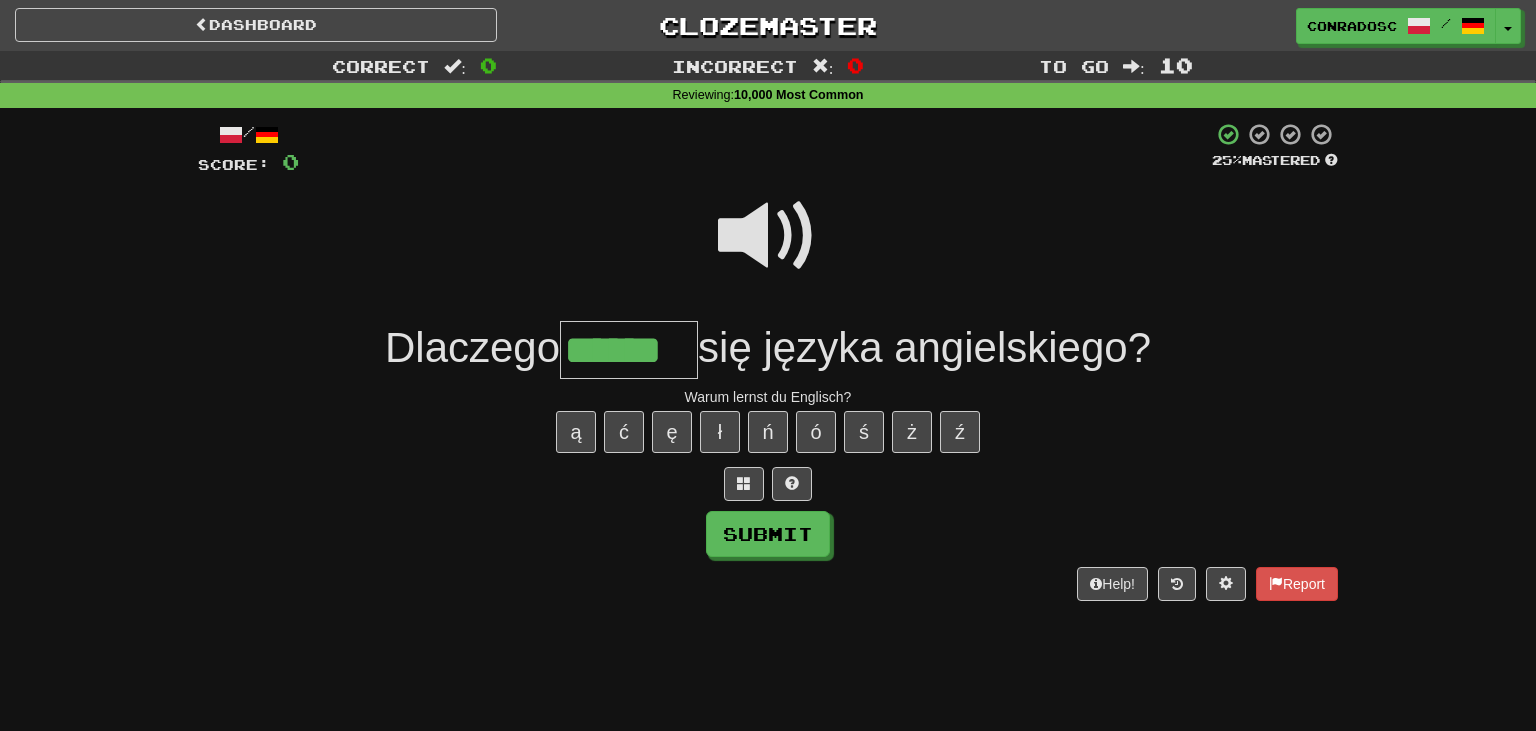type on "******" 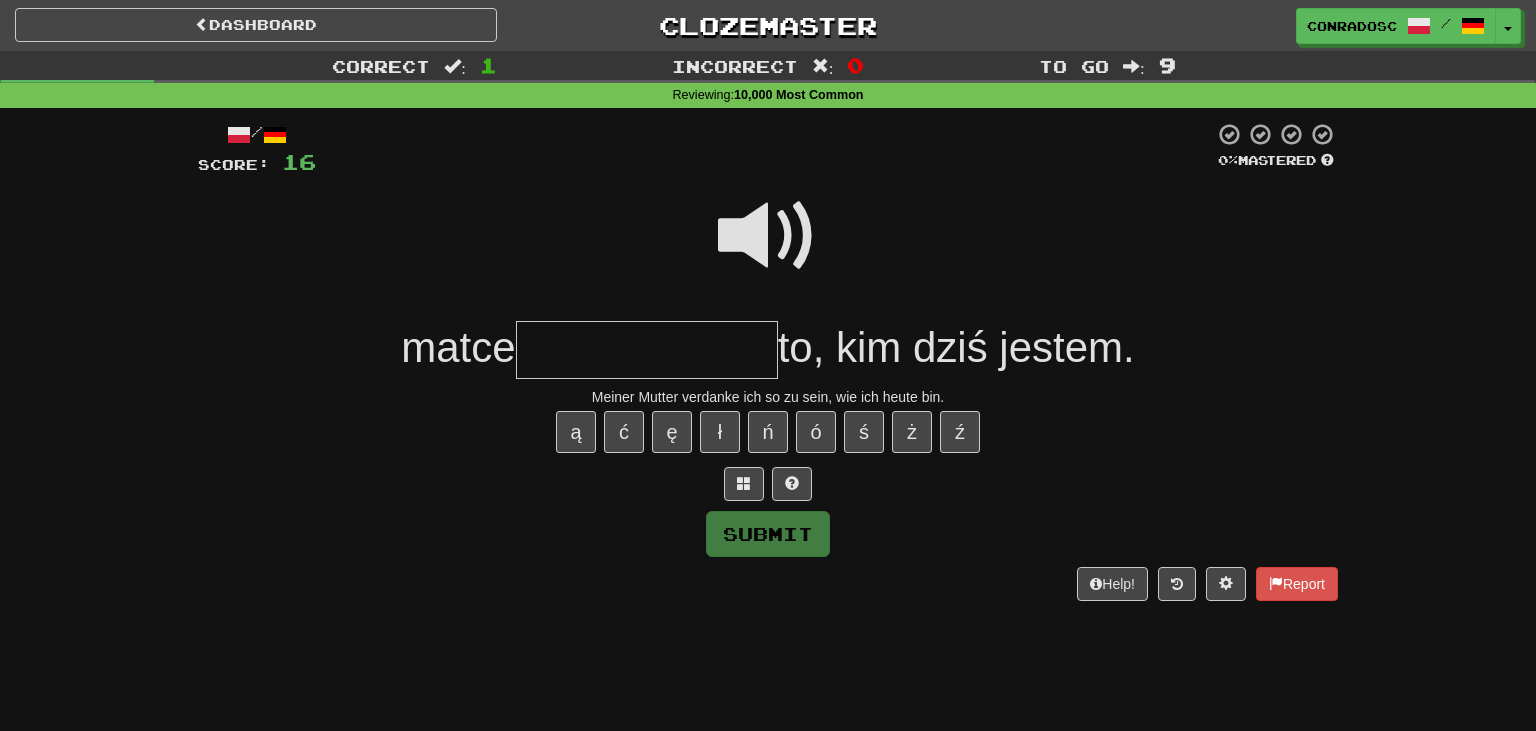type on "*" 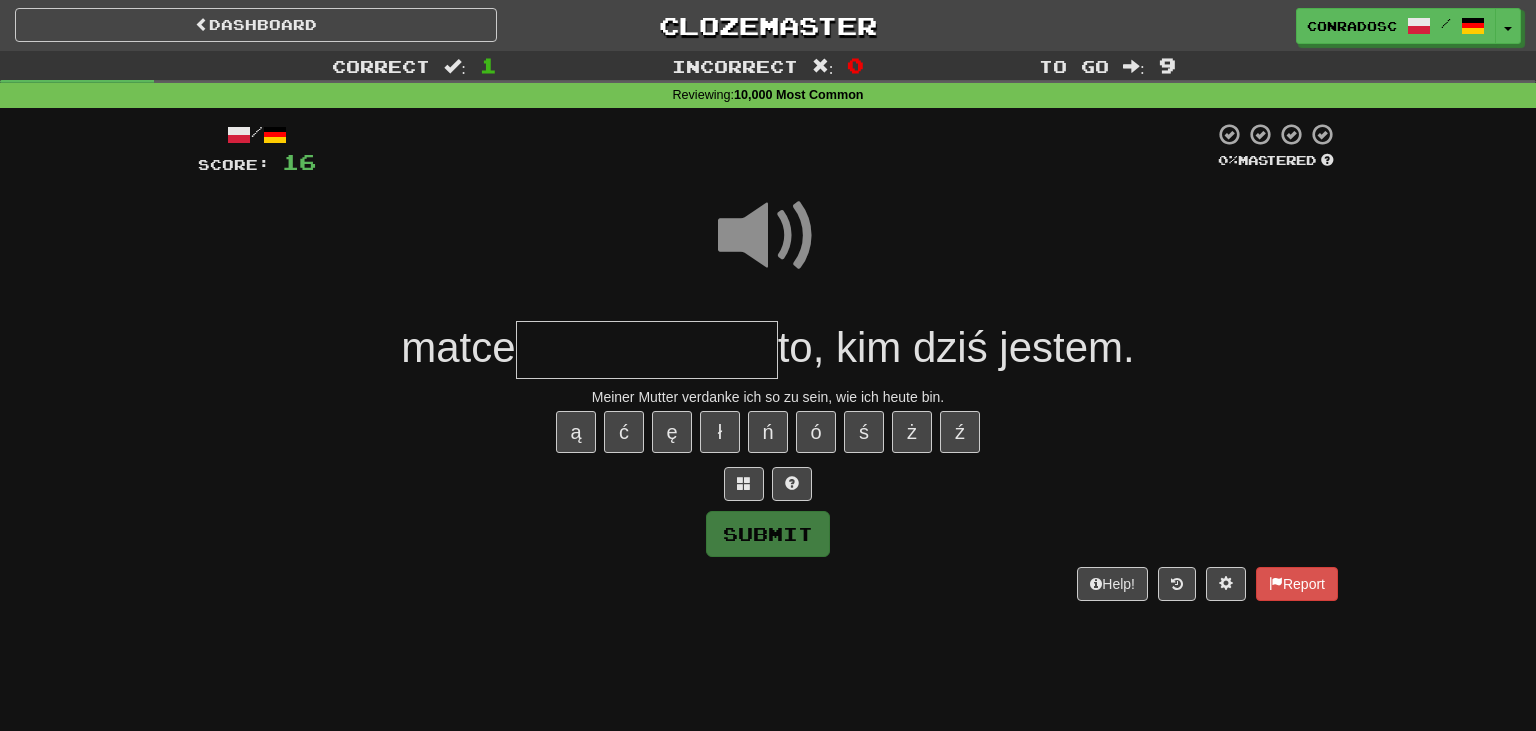 click at bounding box center [647, 350] 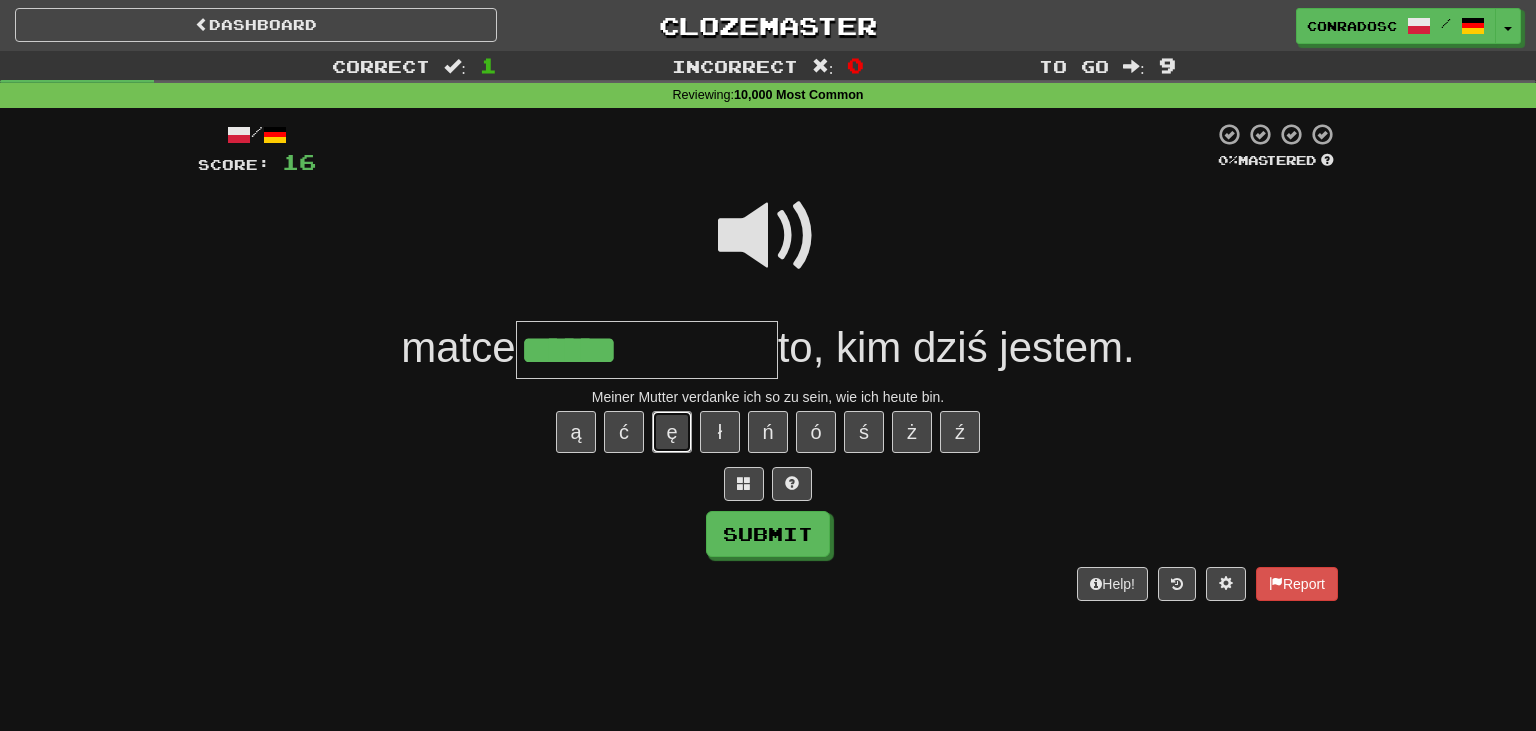 click on "ę" at bounding box center (672, 432) 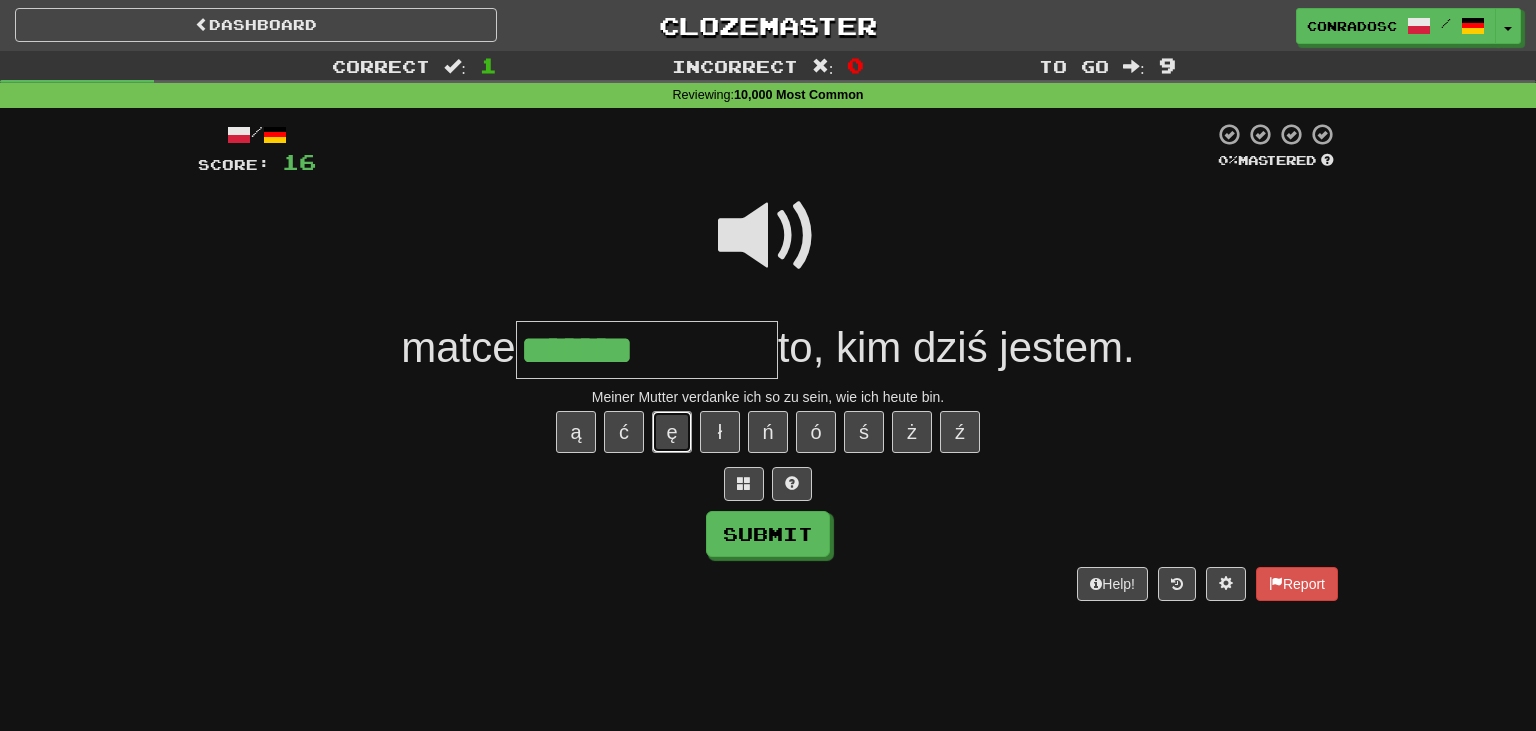 click on "ę" at bounding box center [672, 432] 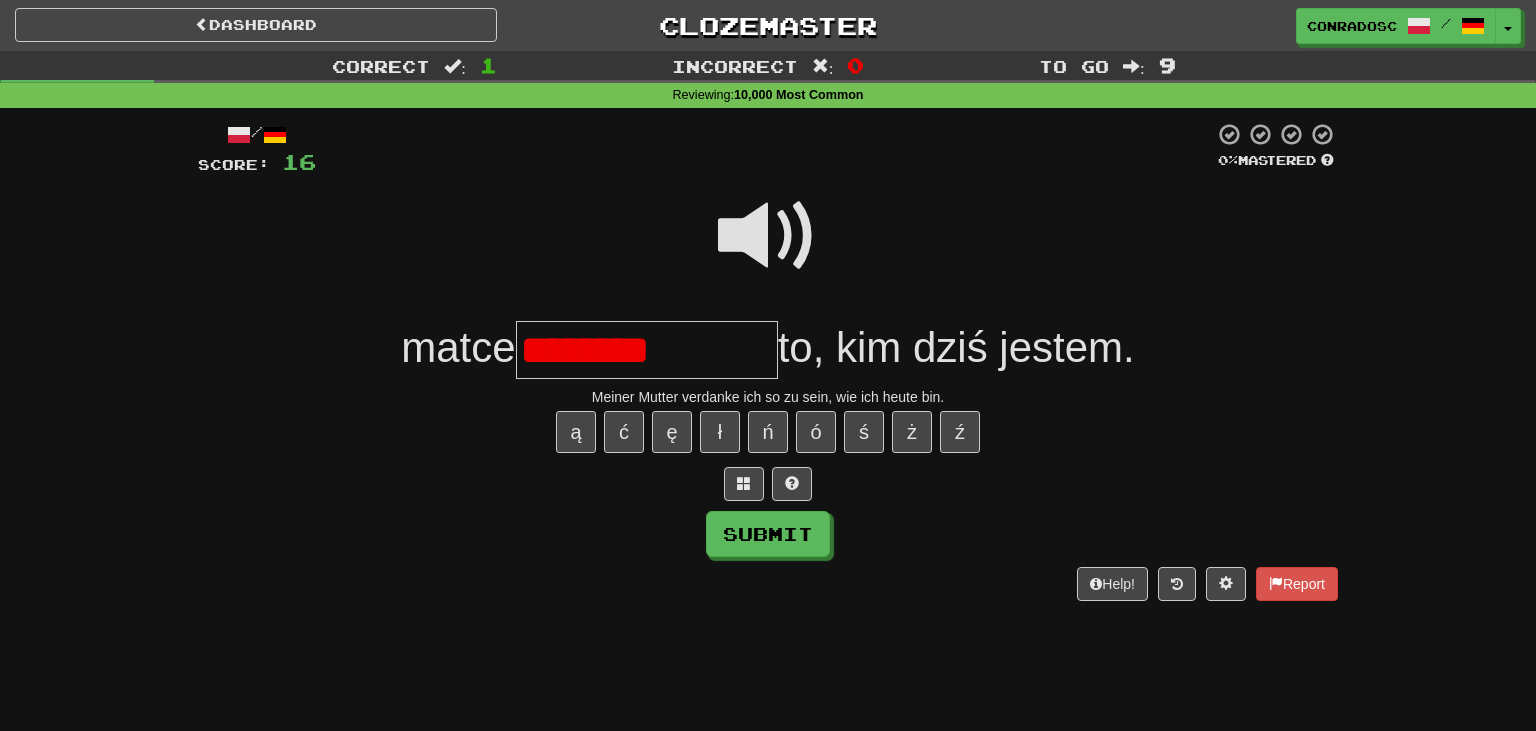 click at bounding box center [768, 236] 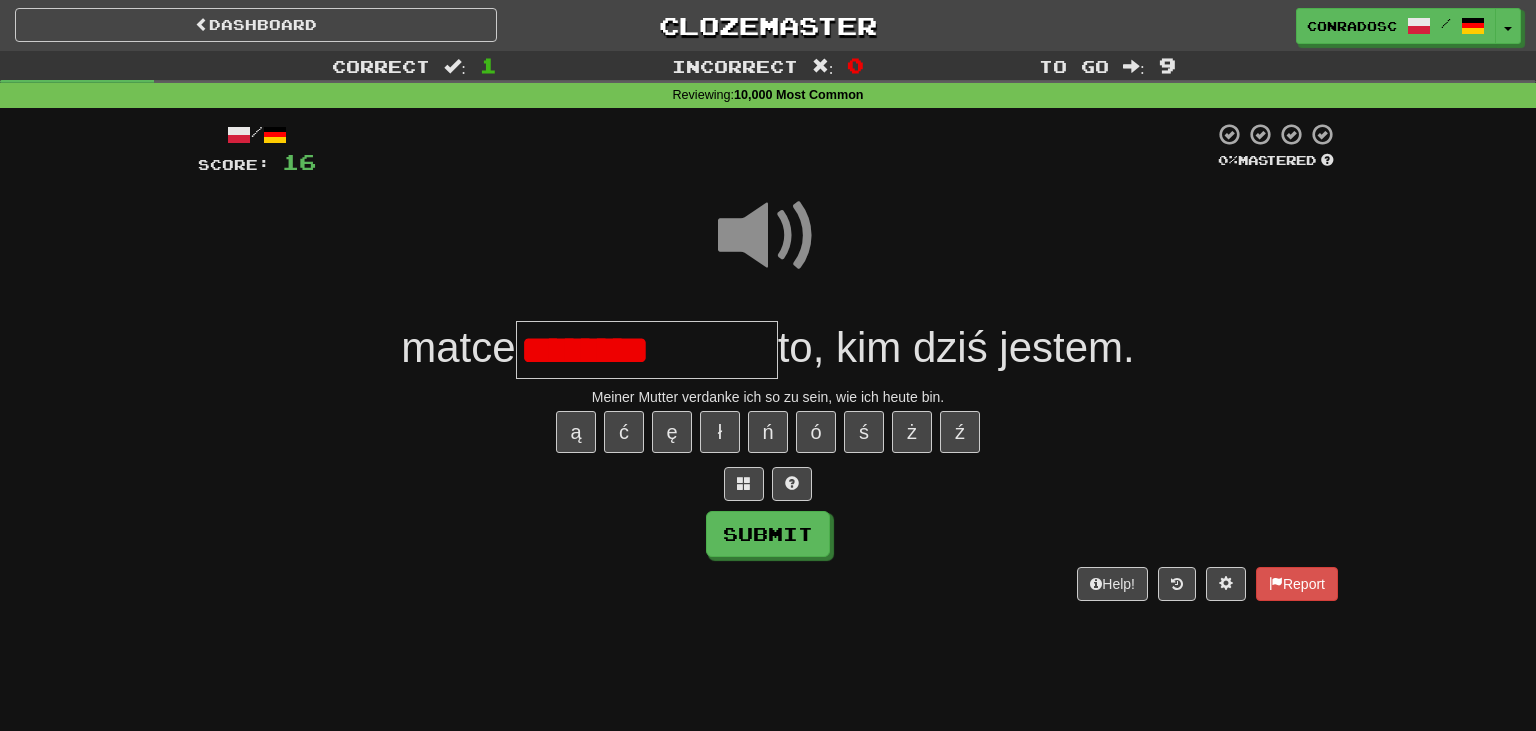 click on "********" at bounding box center [647, 350] 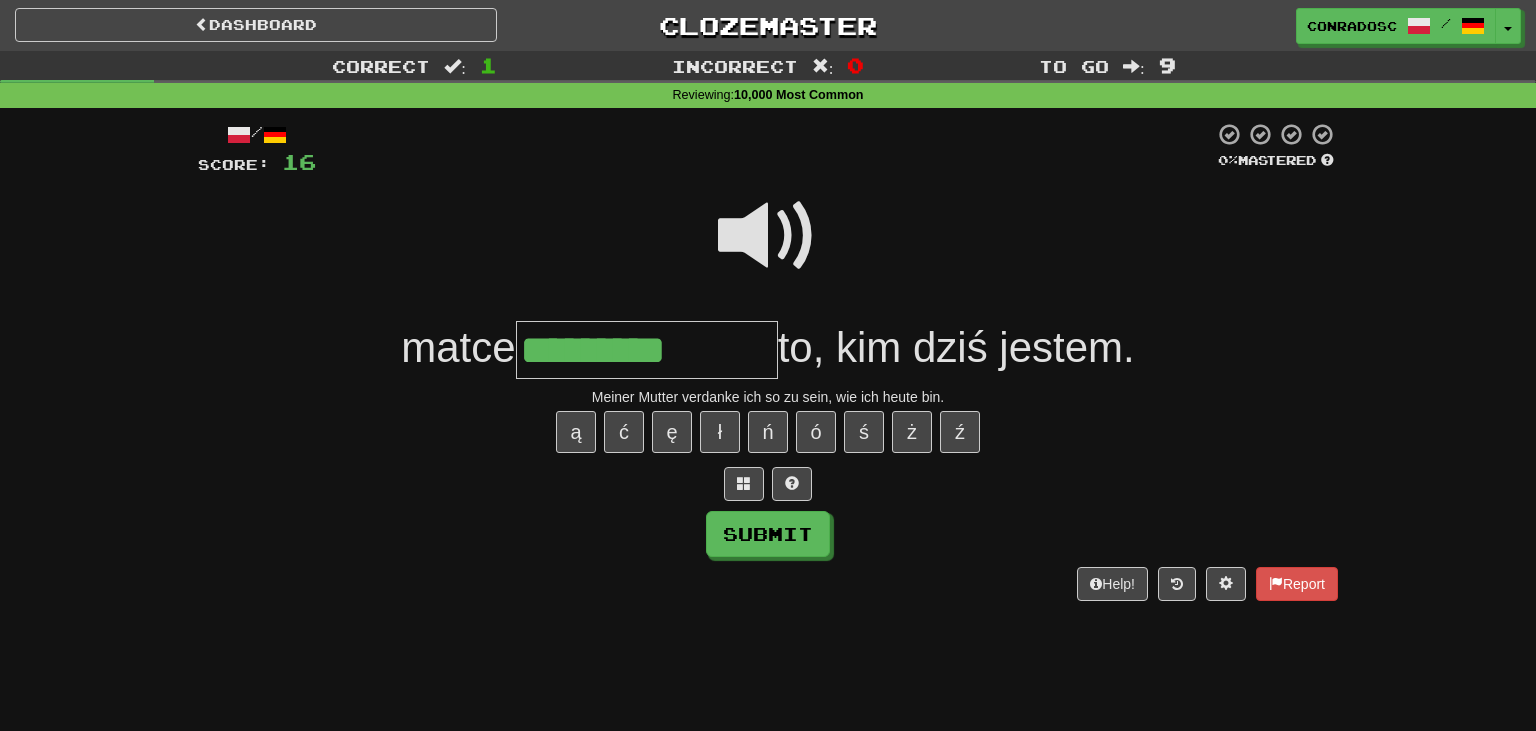 click at bounding box center (768, 236) 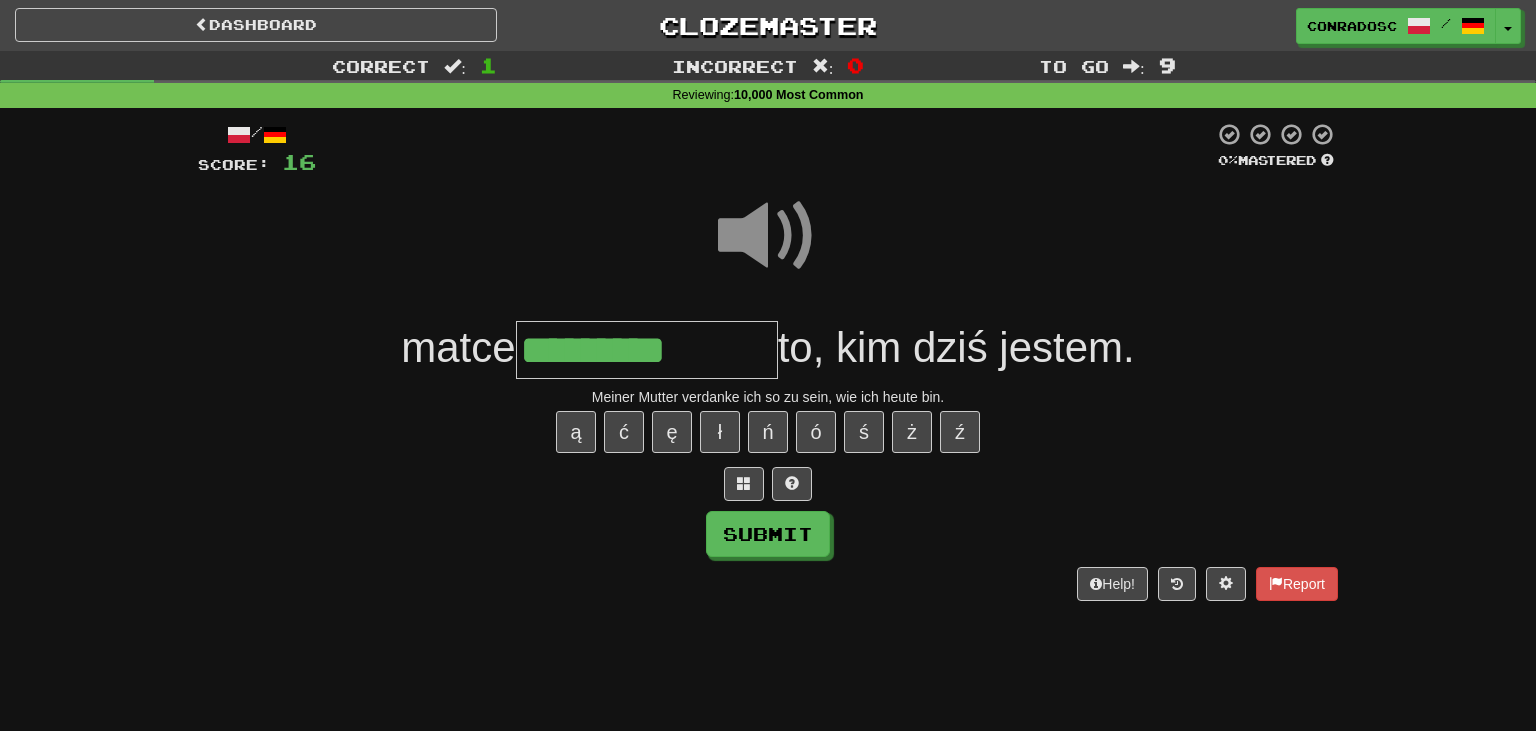 click on "*********" at bounding box center (647, 350) 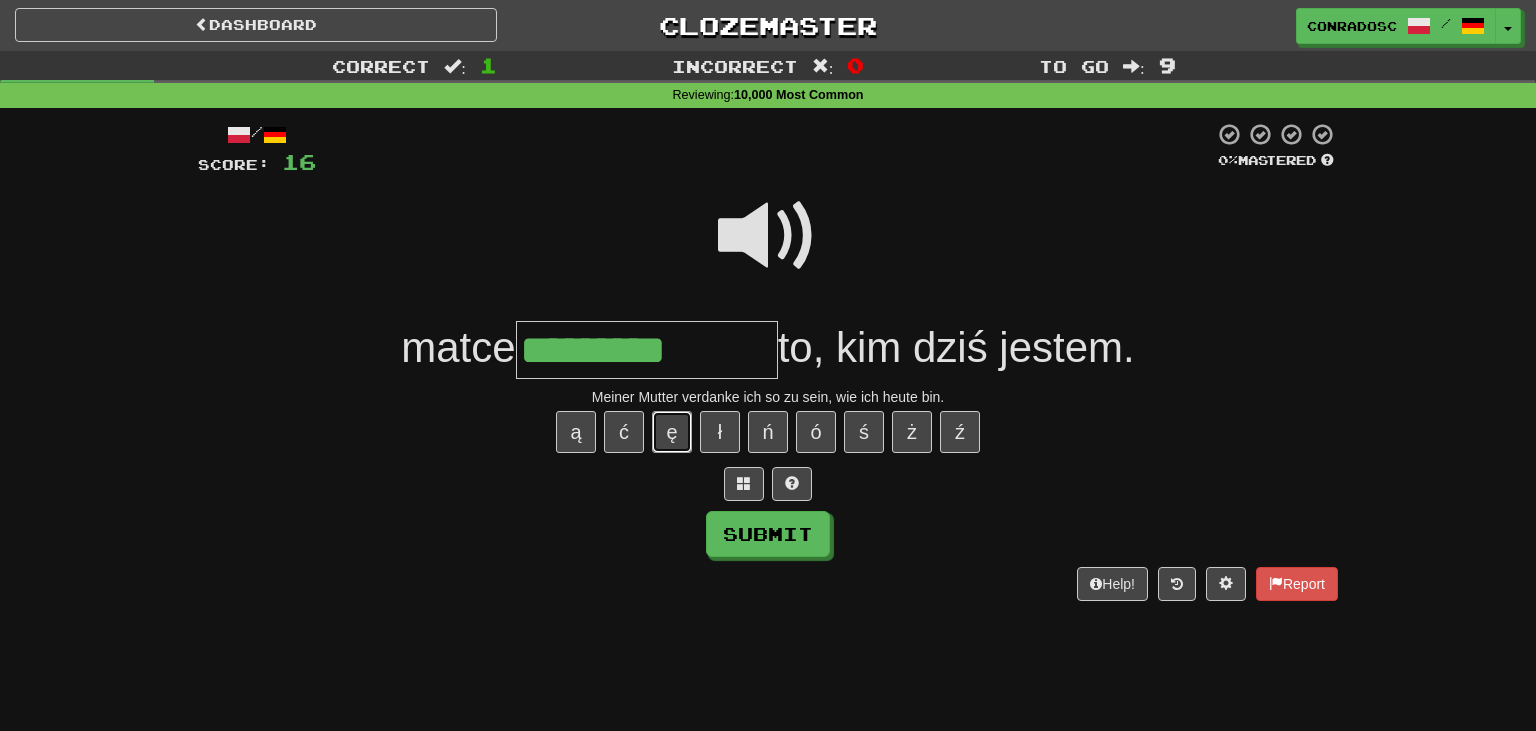 click on "ę" at bounding box center (672, 432) 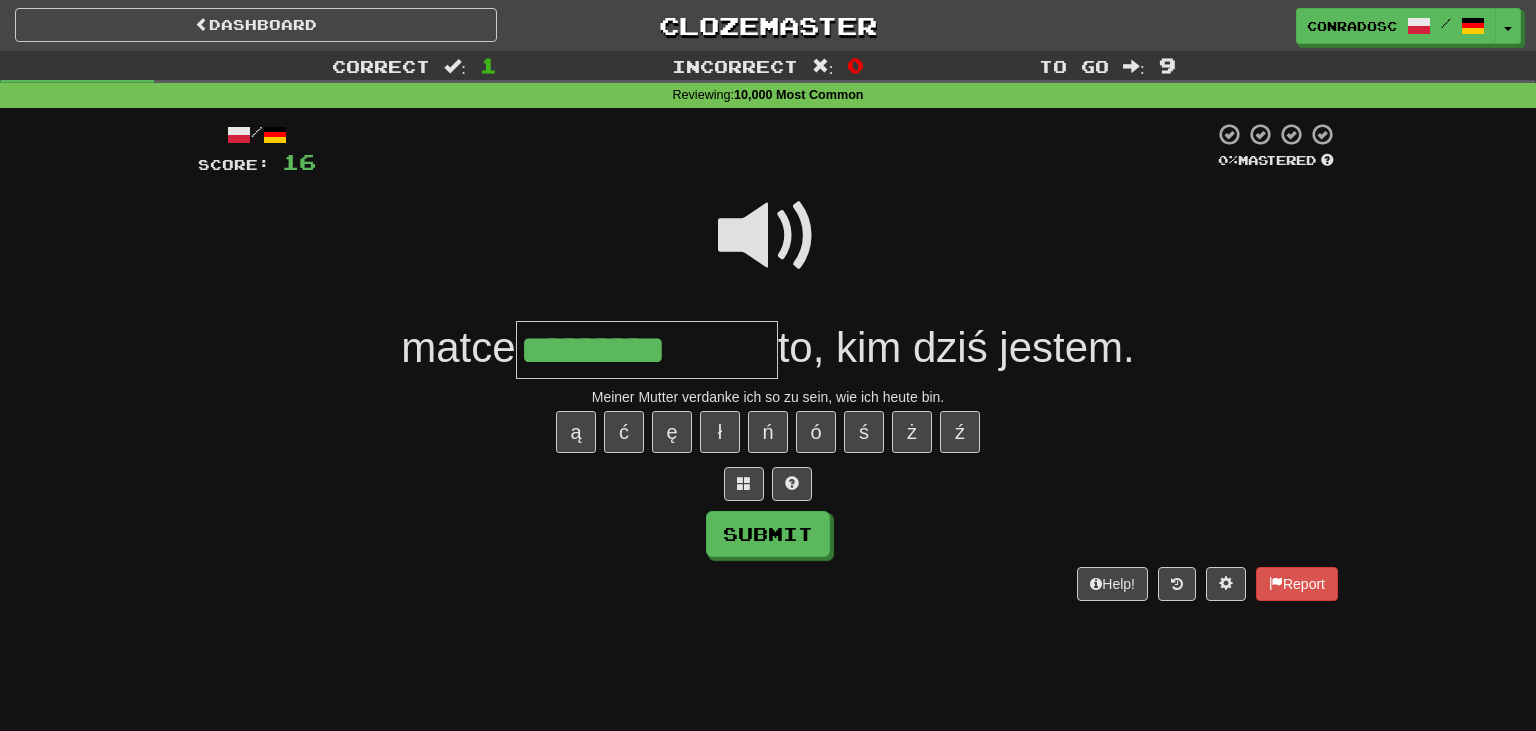 click at bounding box center (768, 236) 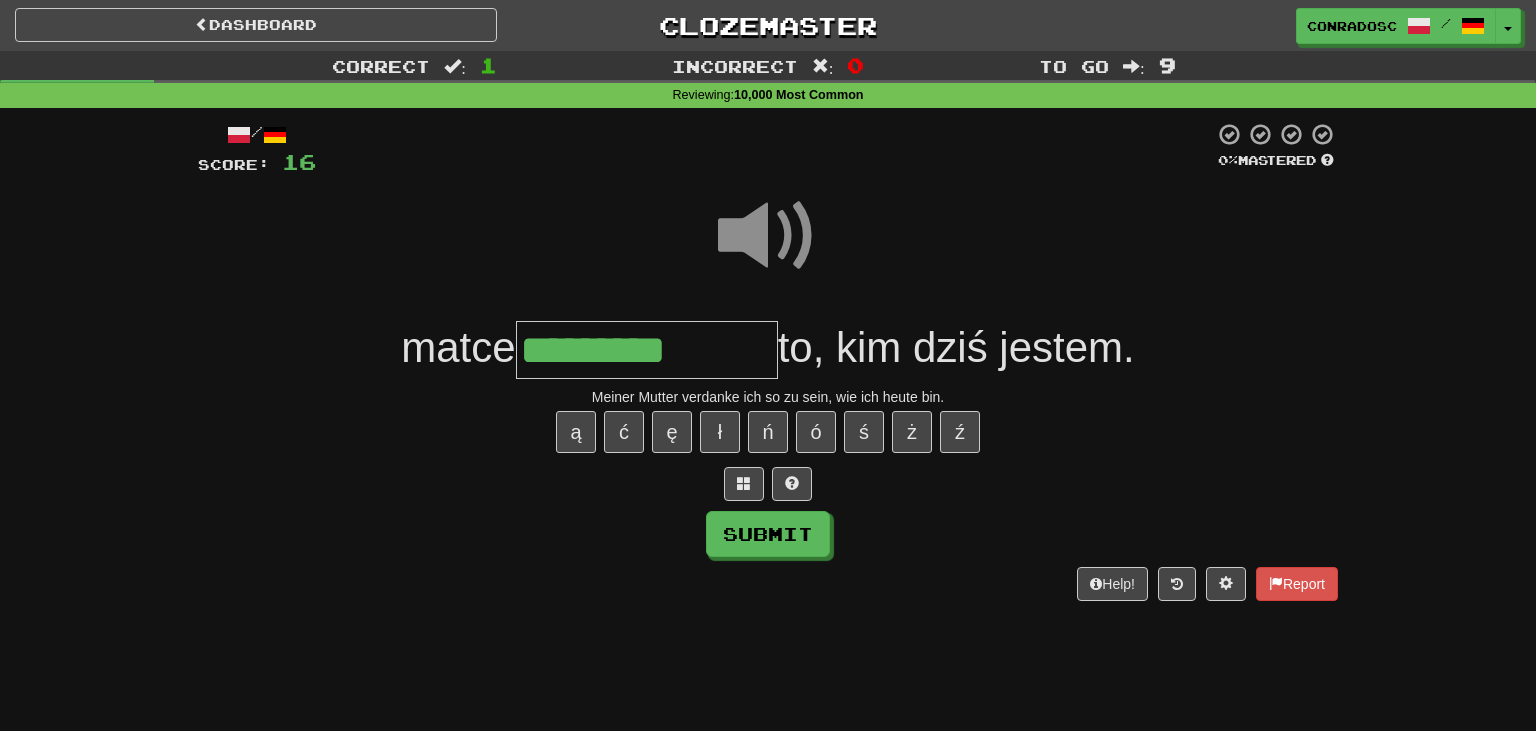click on "*********" at bounding box center [647, 350] 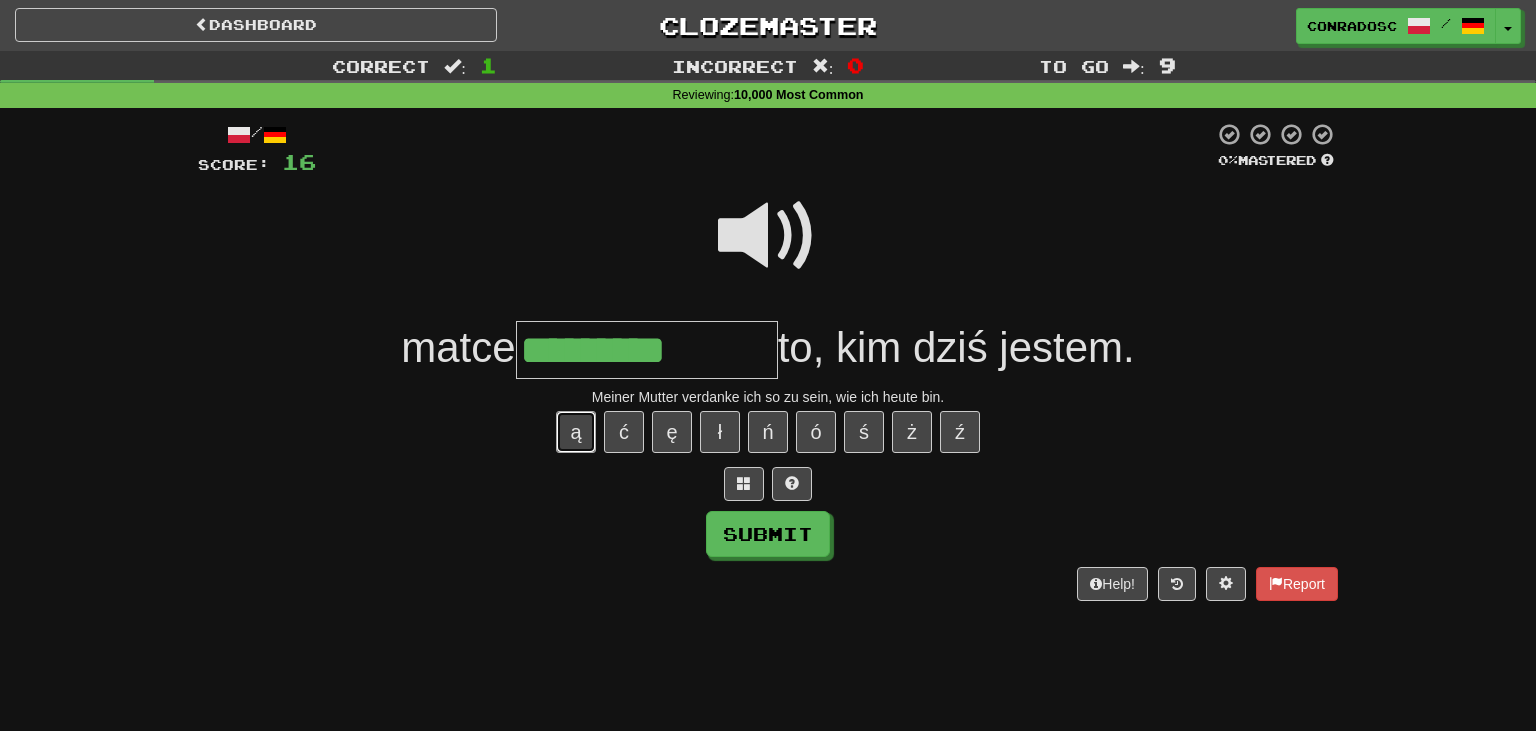 click on "ą" at bounding box center [576, 432] 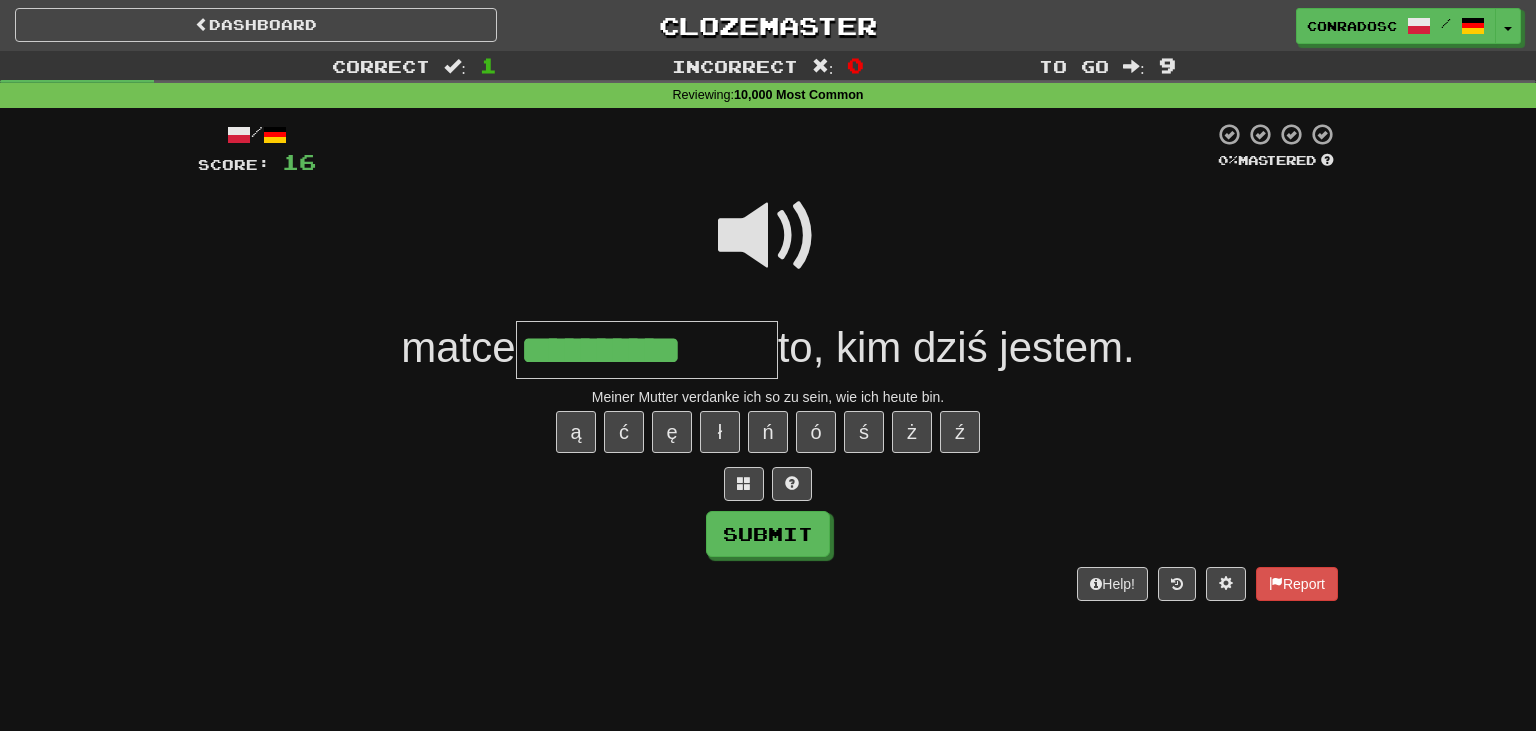 click at bounding box center [768, 236] 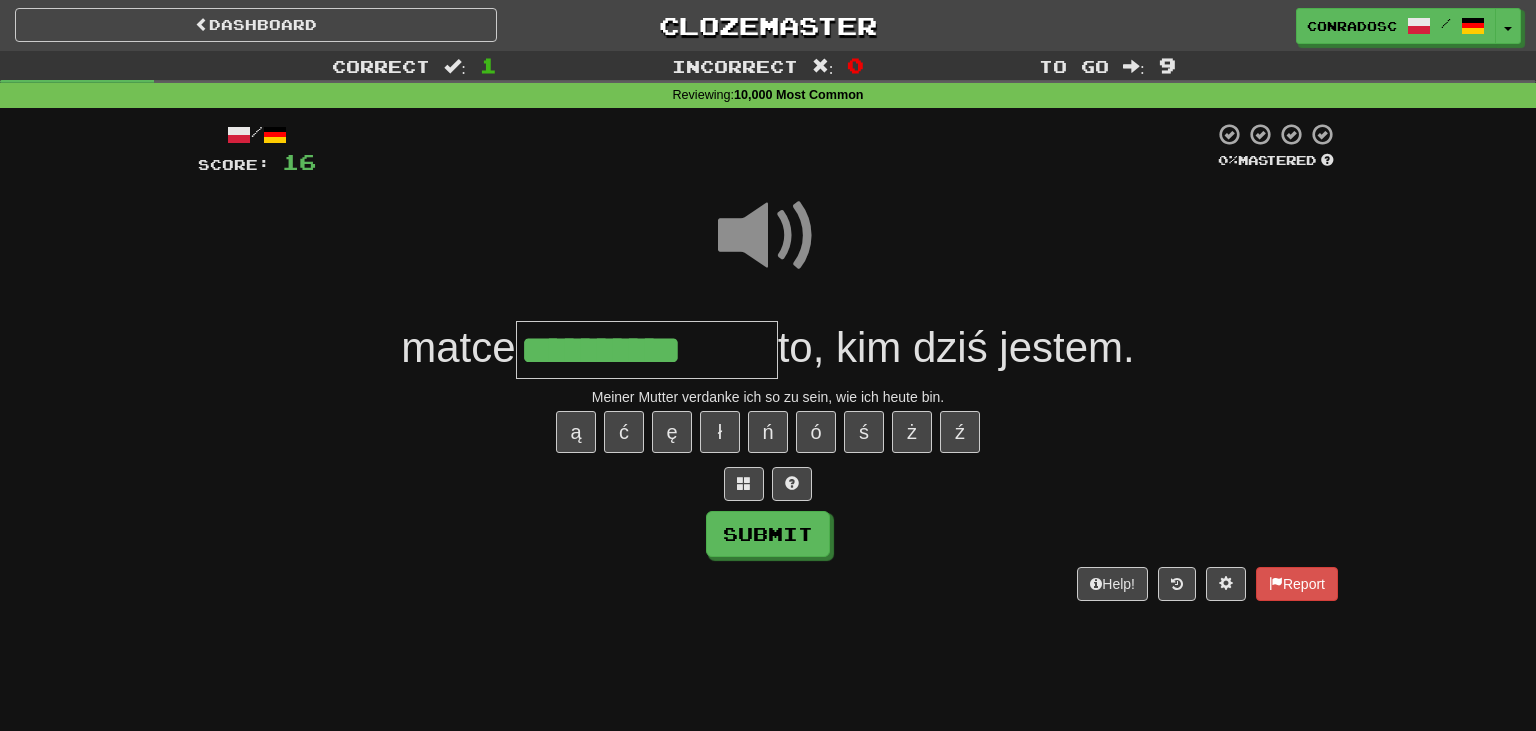 click on "**********" at bounding box center (647, 350) 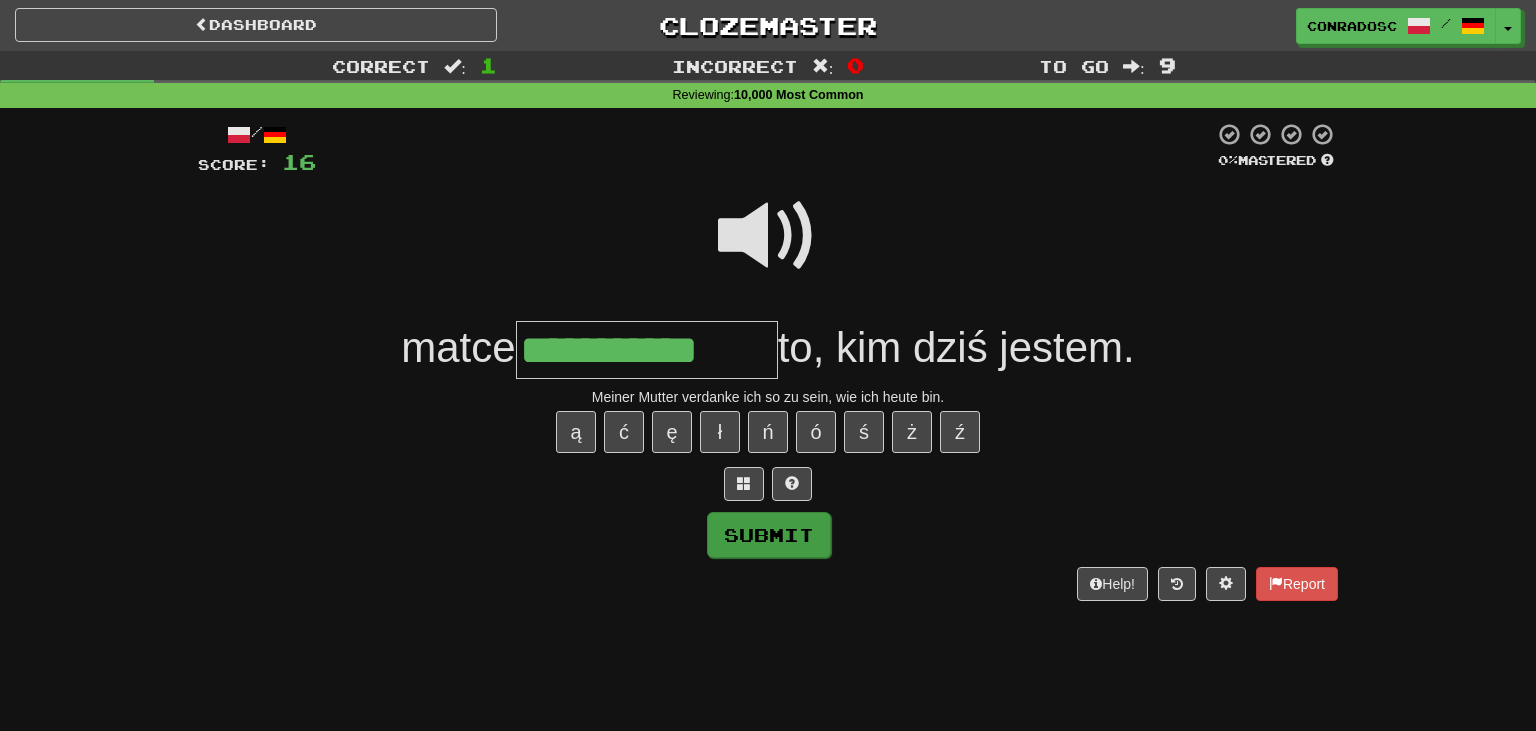 type on "**********" 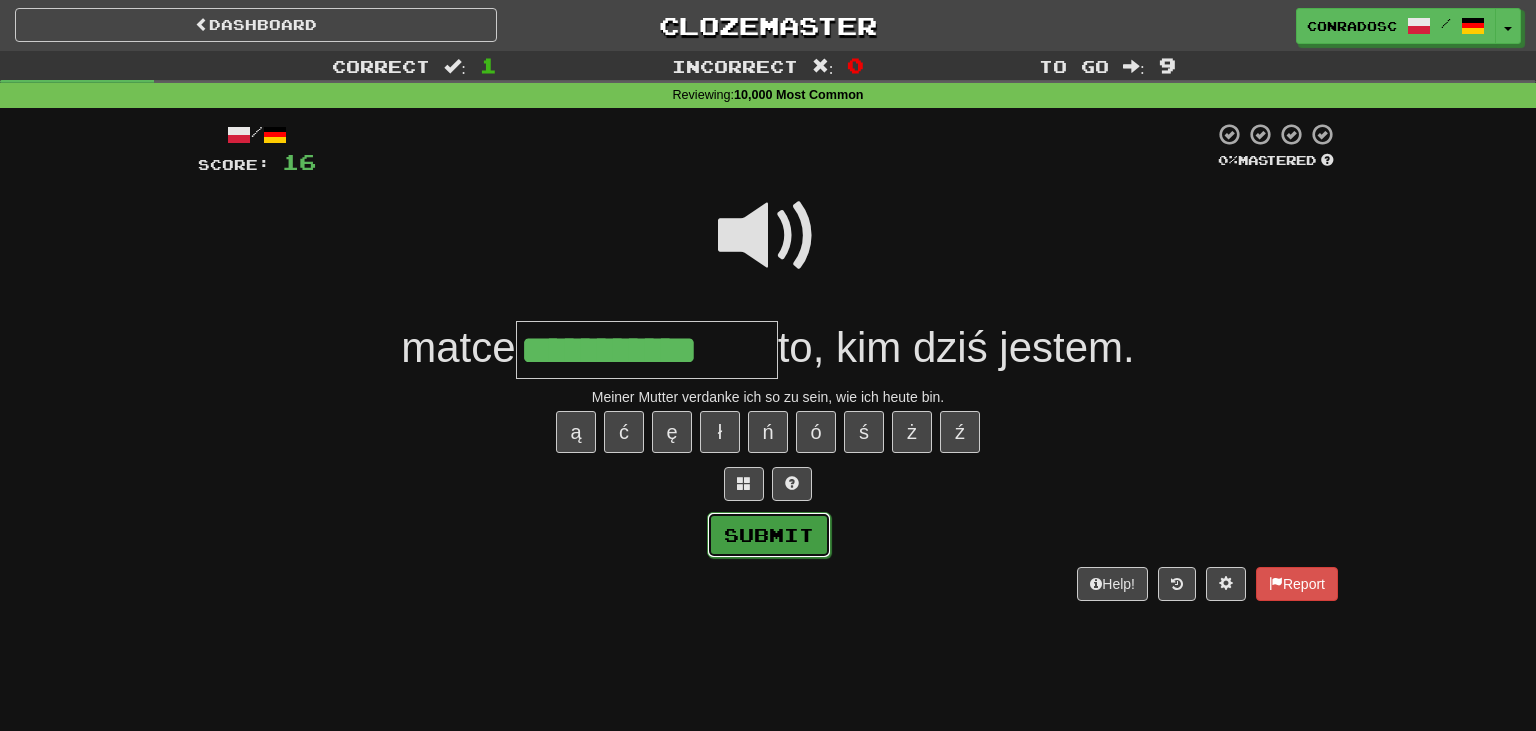 click on "Submit" at bounding box center (769, 535) 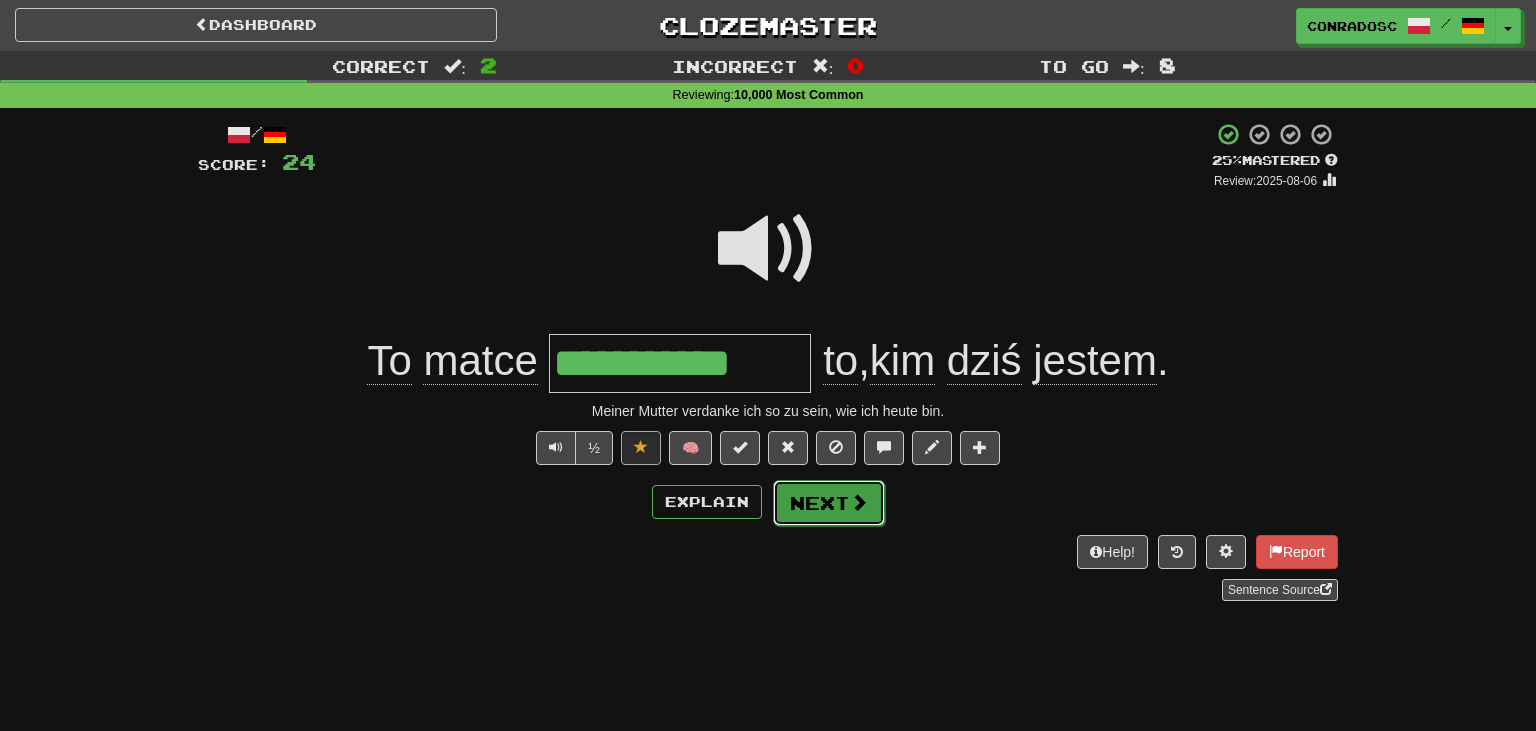 click on "Next" at bounding box center [829, 503] 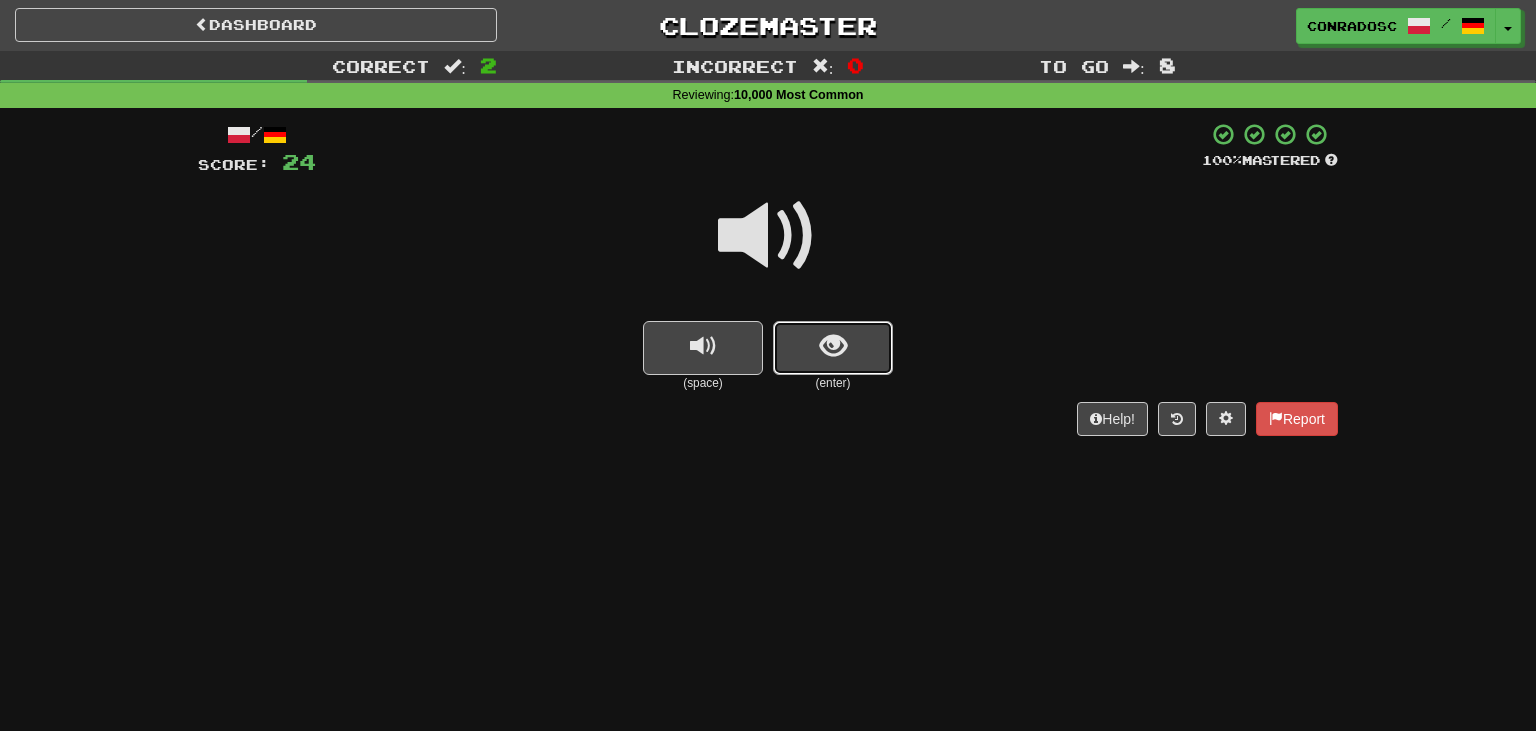 click at bounding box center [833, 348] 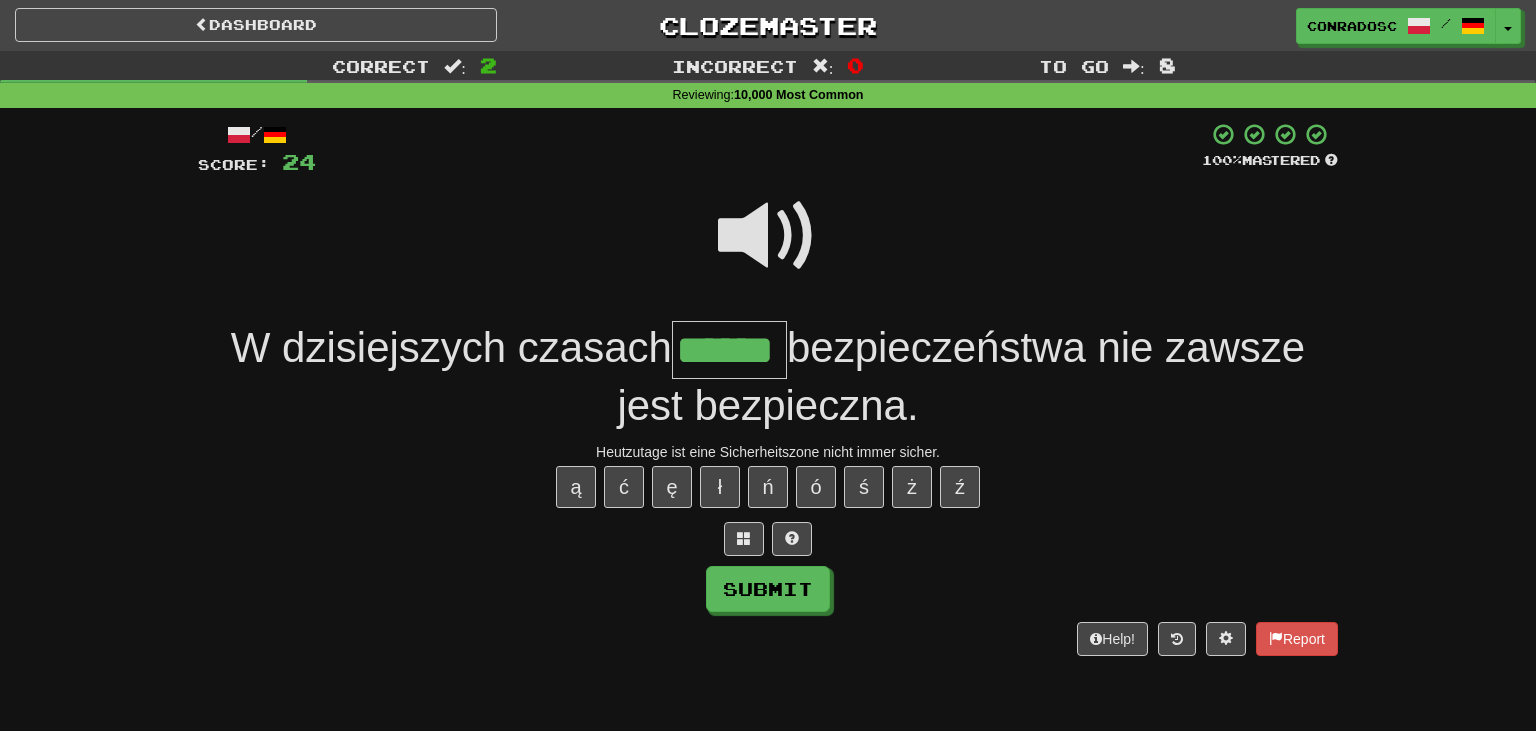 type on "******" 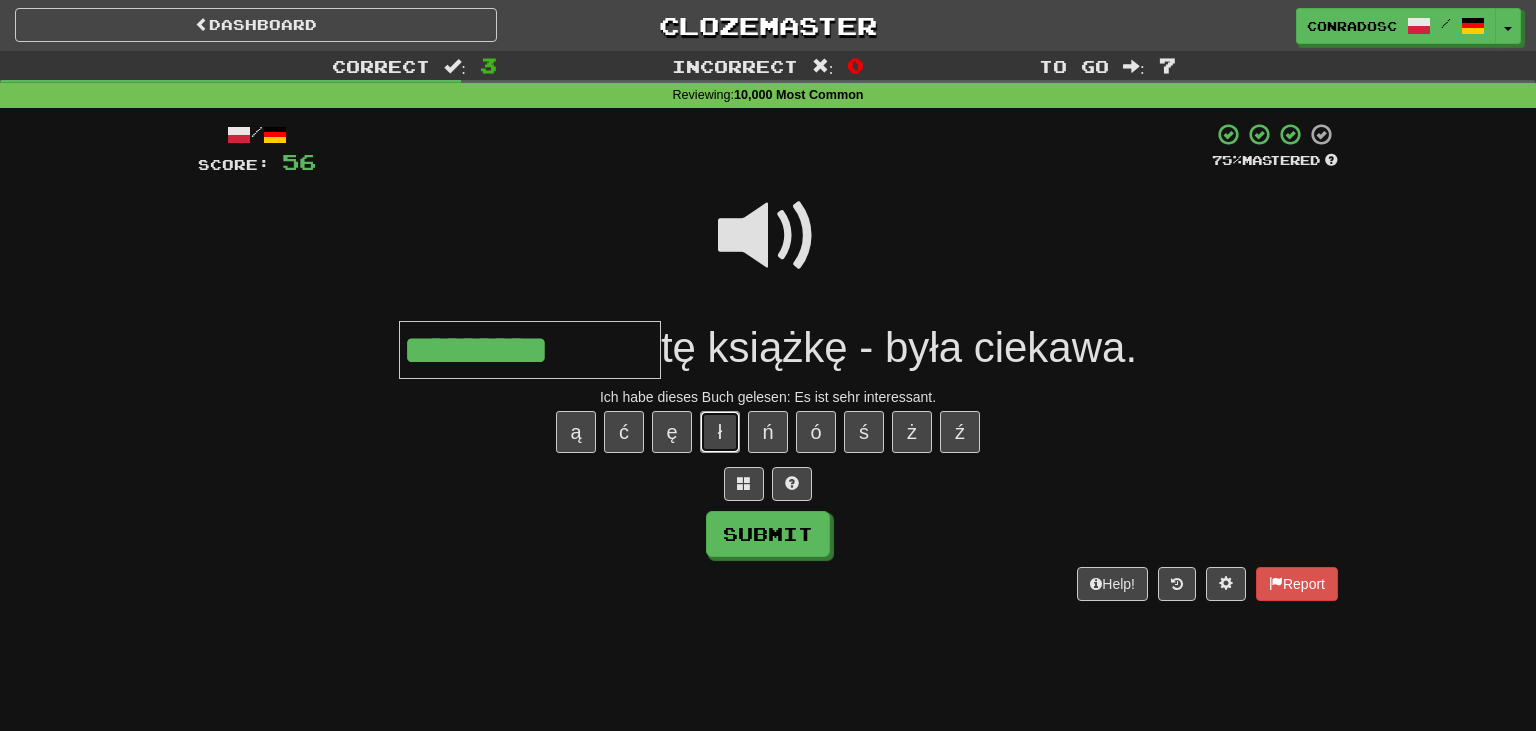 click on "ł" at bounding box center (720, 432) 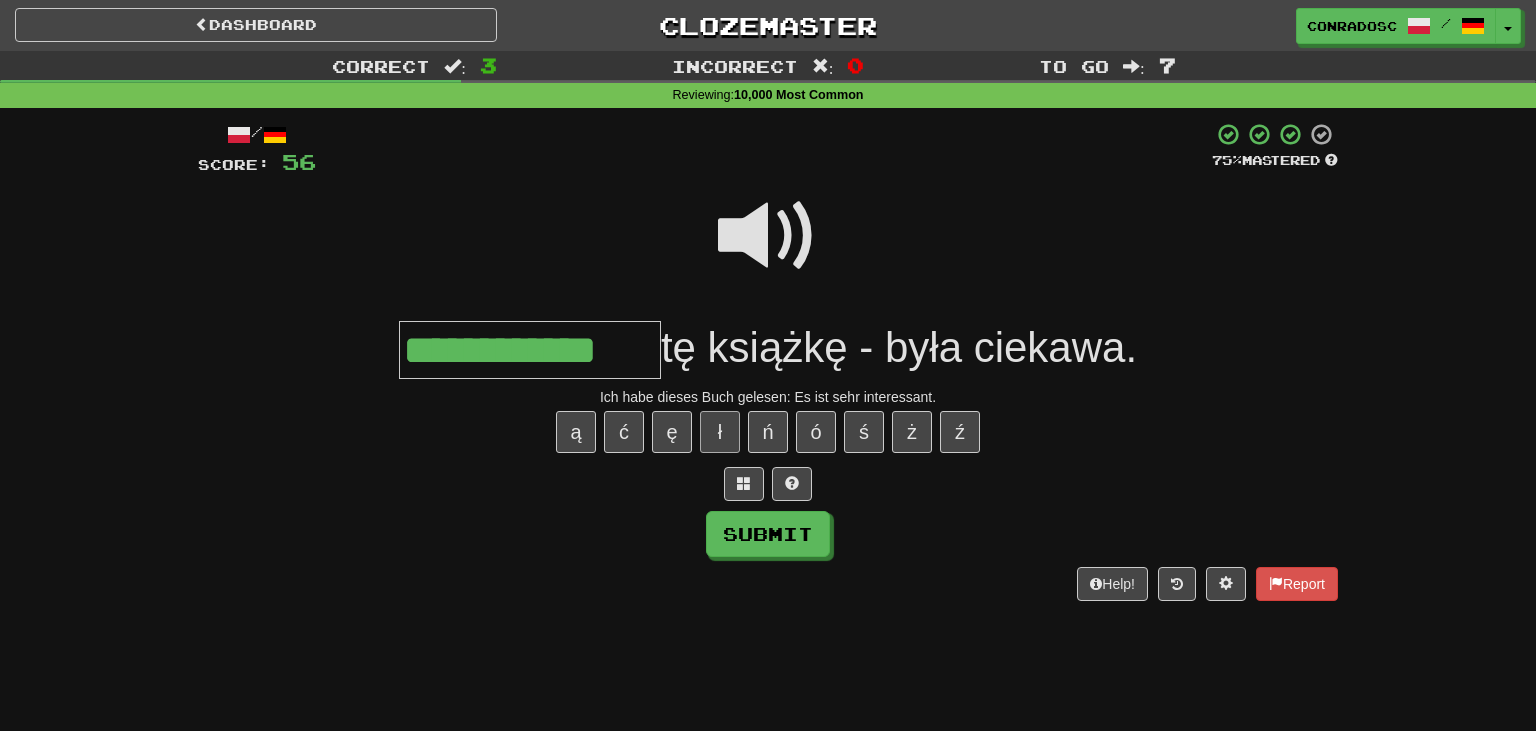 type on "**********" 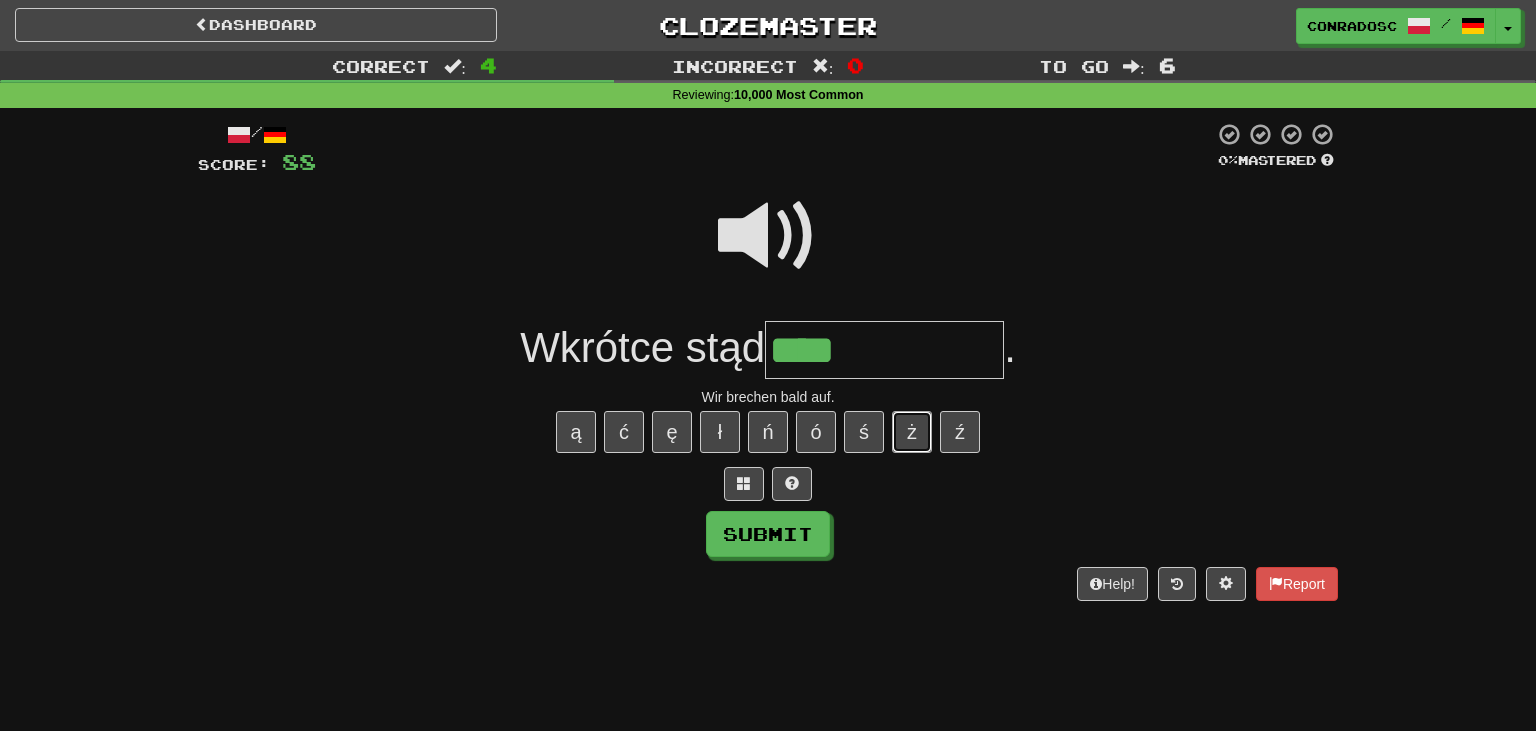 click on "ż" at bounding box center [912, 432] 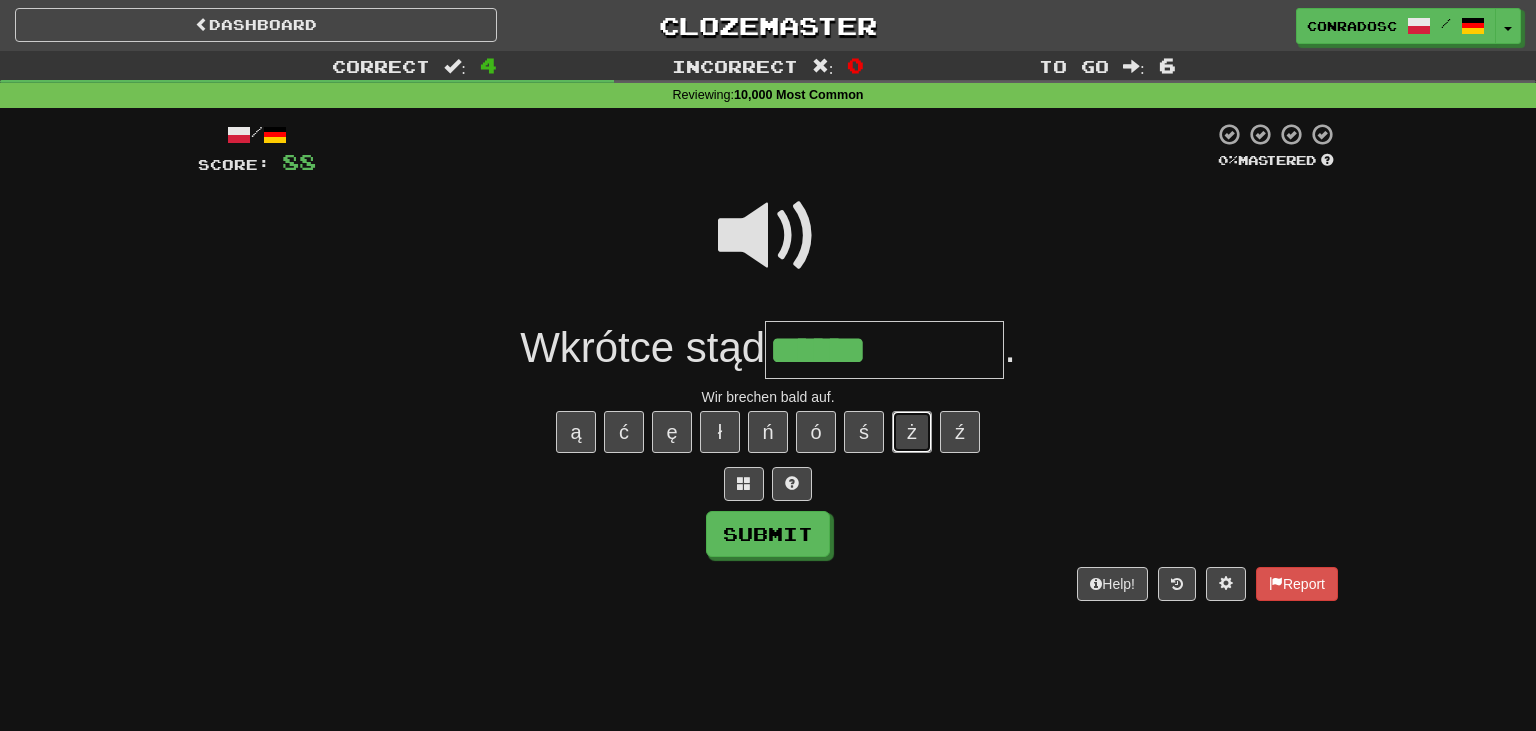 click on "ż" at bounding box center [912, 432] 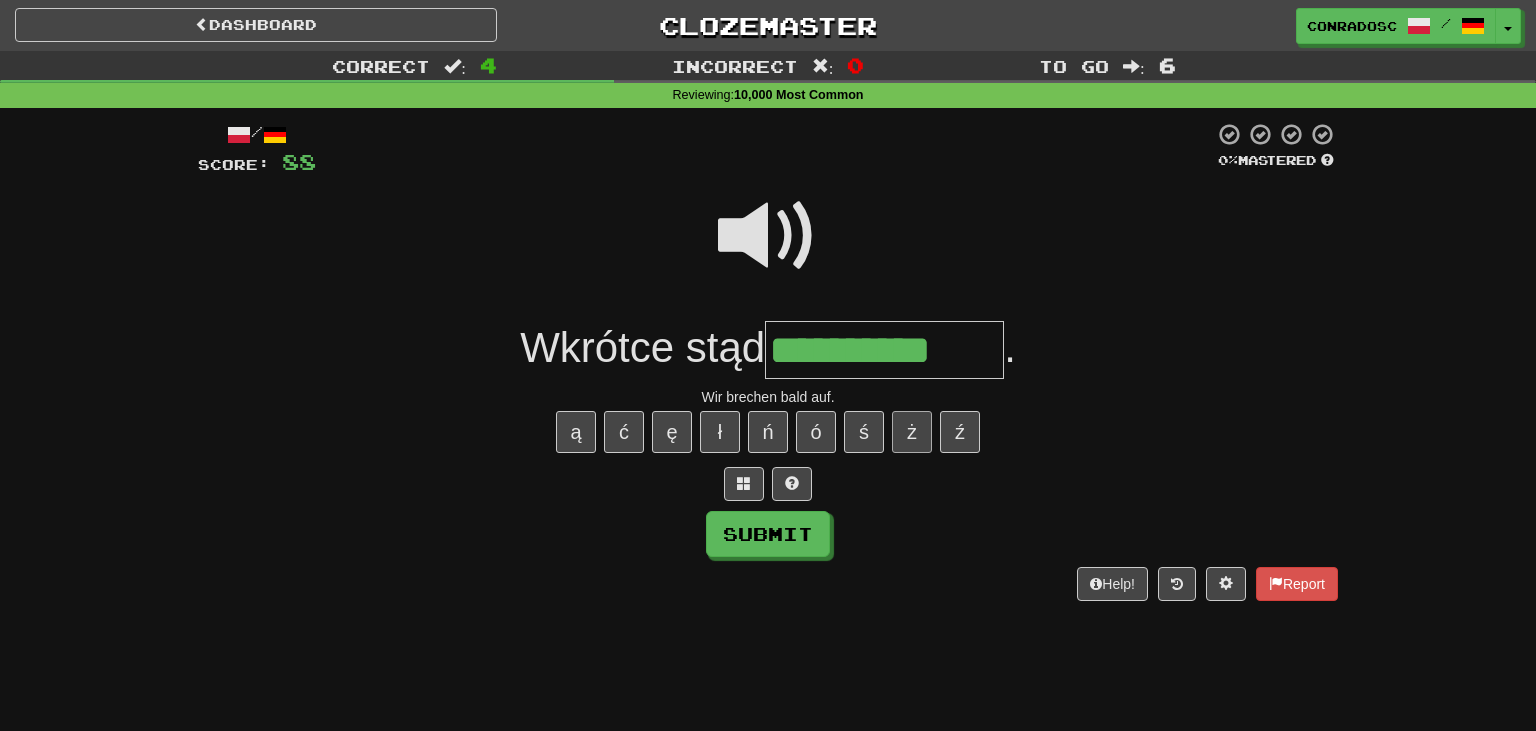 type on "**********" 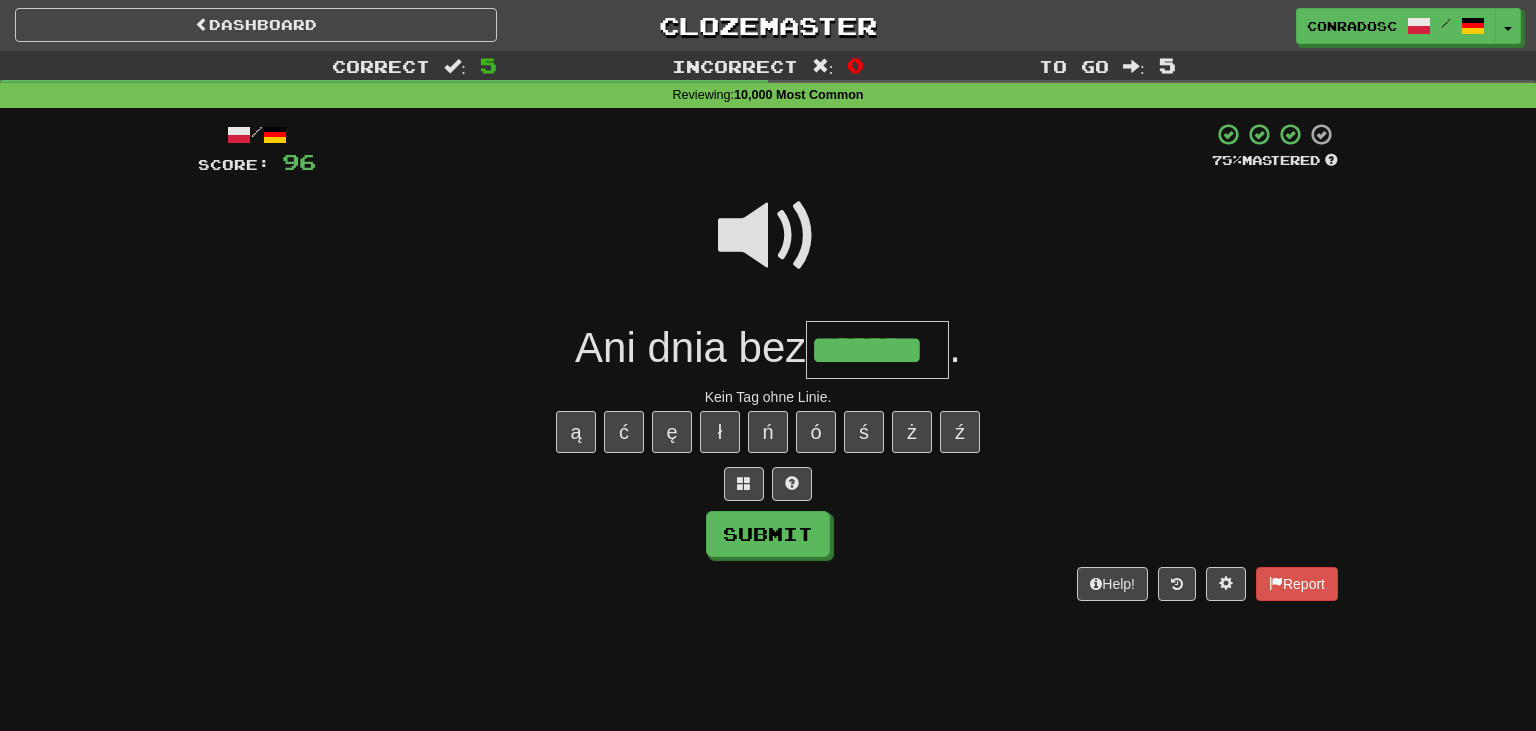 type on "*******" 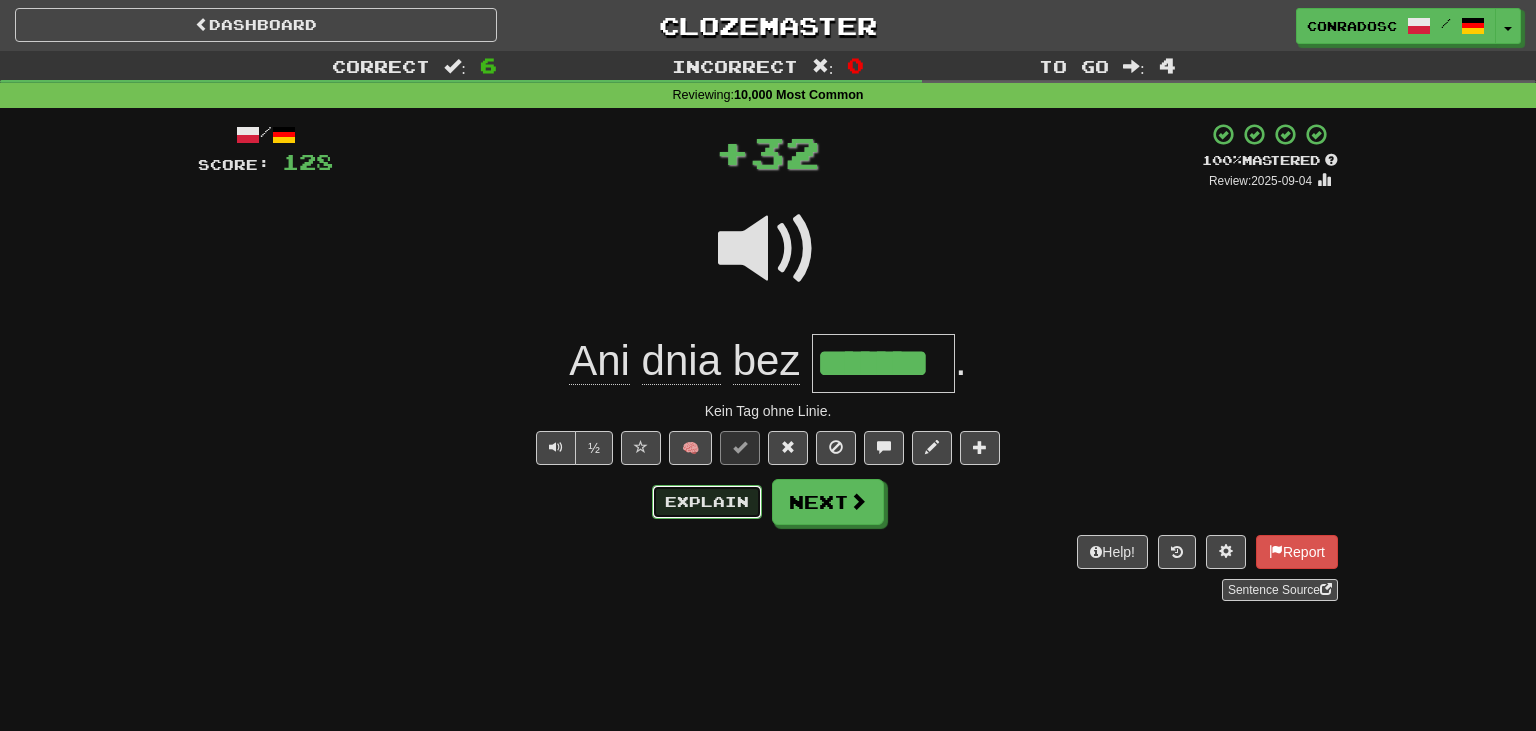click on "Explain" at bounding box center (707, 502) 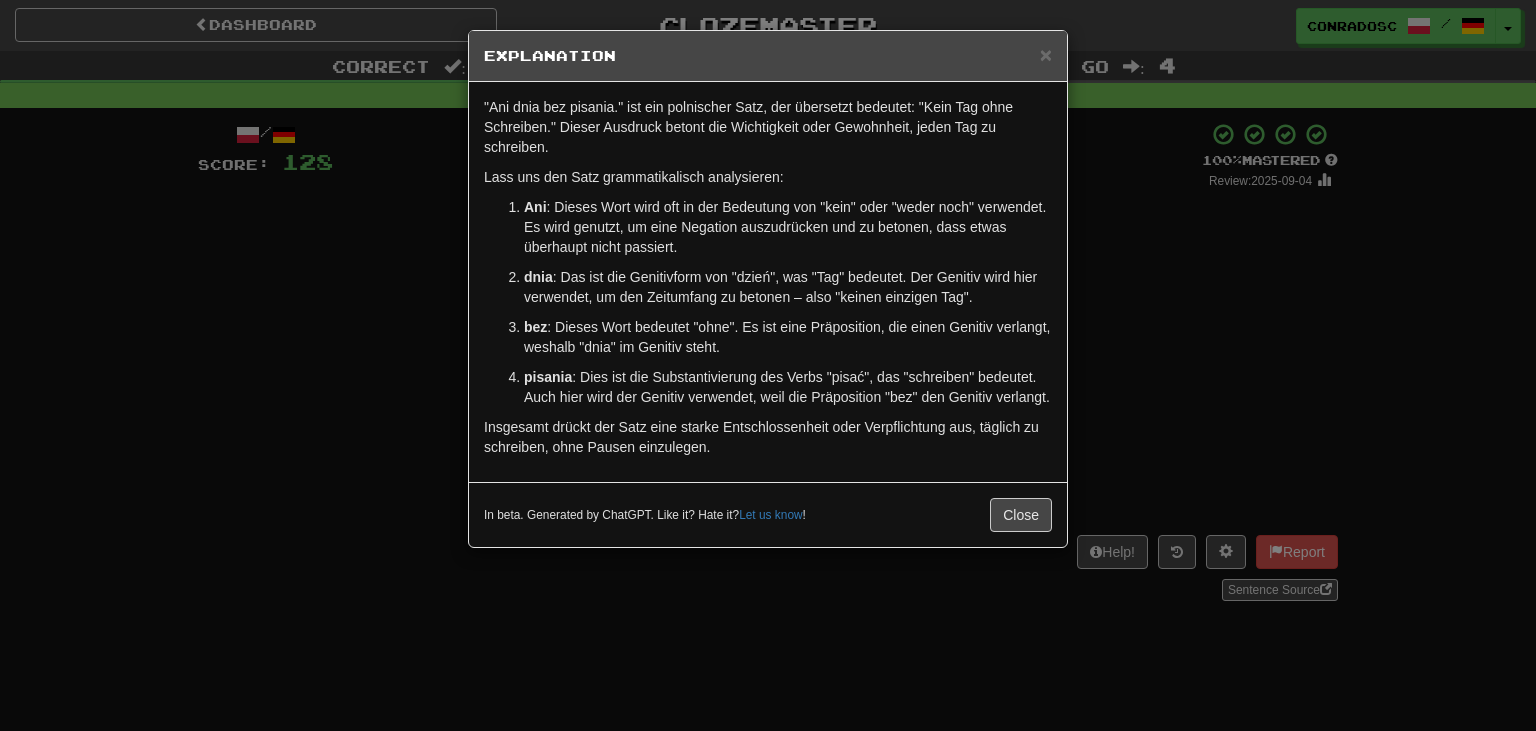 click on "× Explanation "Ani dnia bez pisania." ist ein polnischer Satz, der übersetzt bedeutet: "Kein Tag ohne Schreiben." Dieser Ausdruck betont die Wichtigkeit oder Gewohnheit, jeden Tag zu schreiben.
Lass uns den Satz grammatikalisch analysieren:
Ani : Dieses Wort wird oft in der Bedeutung von "kein" oder "weder noch" verwendet. Es wird genutzt, um eine Negation auszudrücken und zu betonen, dass etwas überhaupt nicht passiert.
dnia : Das ist die Genitivform von "dzień", was "Tag" bedeutet. Der Genitiv wird hier verwendet, um den Zeitumfang zu betonen – also "keinen einzigen Tag".
bez : Dieses Wort bedeutet "ohne". Es ist eine Präposition, die einen Genitiv verlangt, weshalb "dnia" im Genitiv steht.
pisania : Dies ist die Substantivierung des Verbs "pisać", das "schreiben" bedeutet. Auch hier wird der Genitiv verwendet, weil die Präposition "bez" den Genitiv verlangt.
In beta. Generated by ChatGPT. Like it? Hate it?  Let us know ! Close" at bounding box center (768, 365) 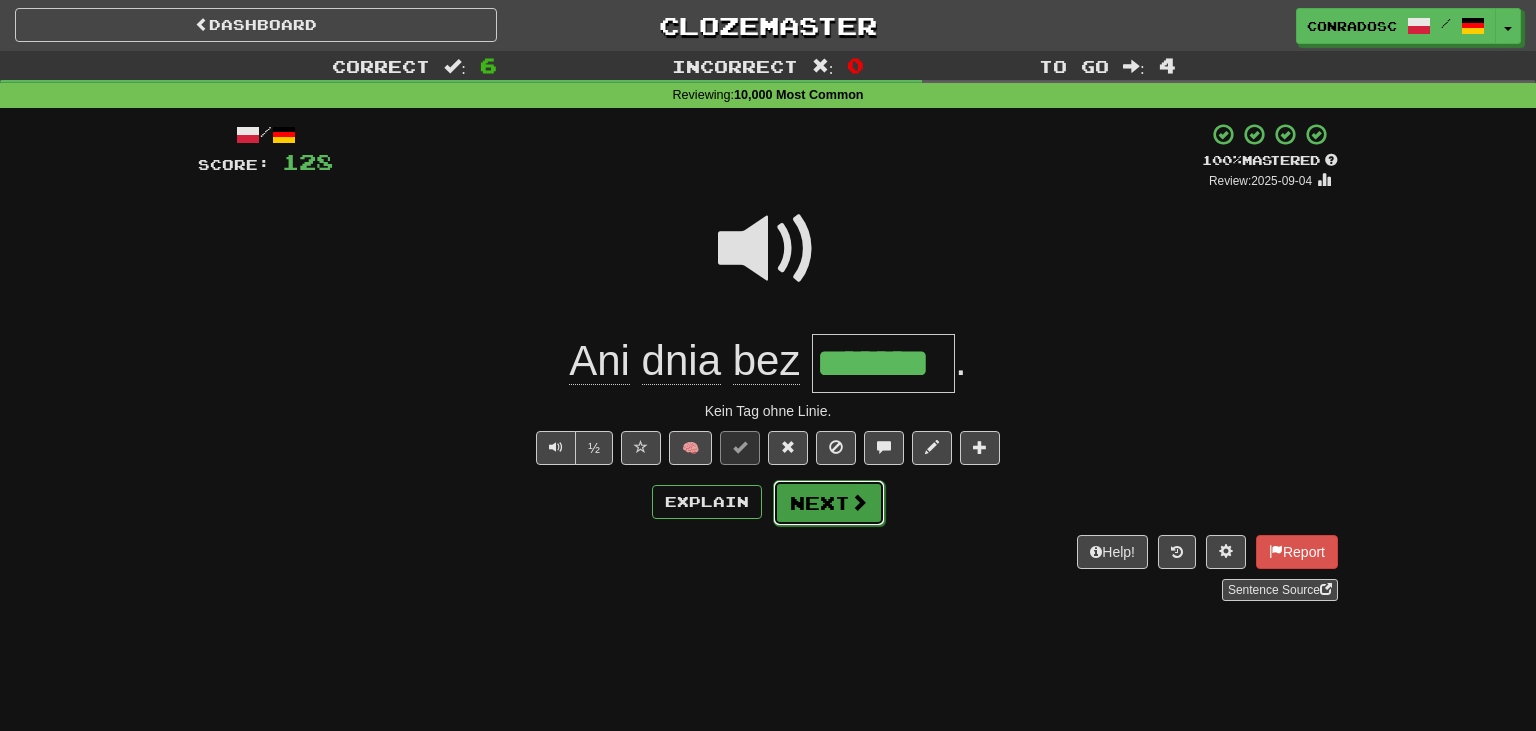 click on "Next" at bounding box center [829, 503] 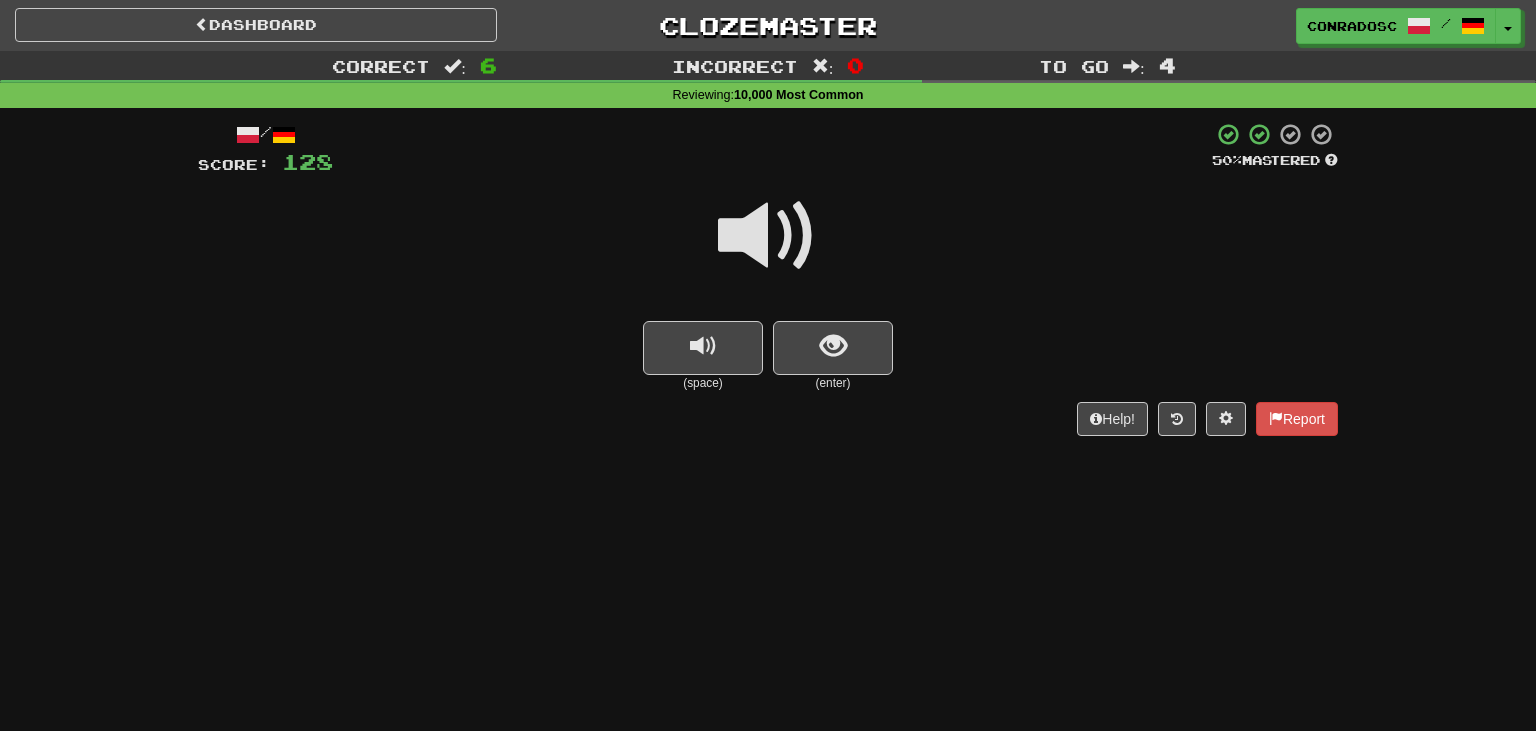 click at bounding box center (768, 236) 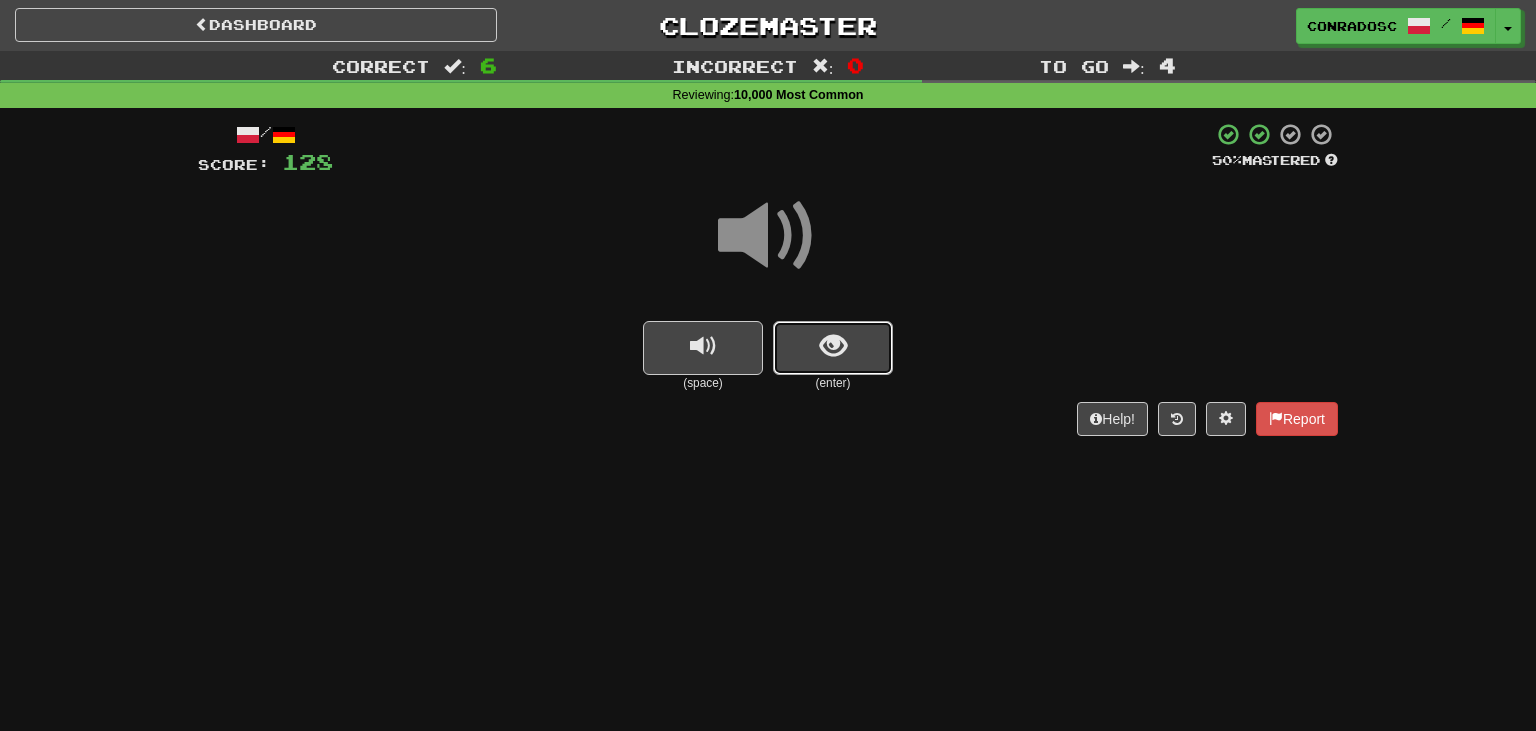 click at bounding box center [833, 346] 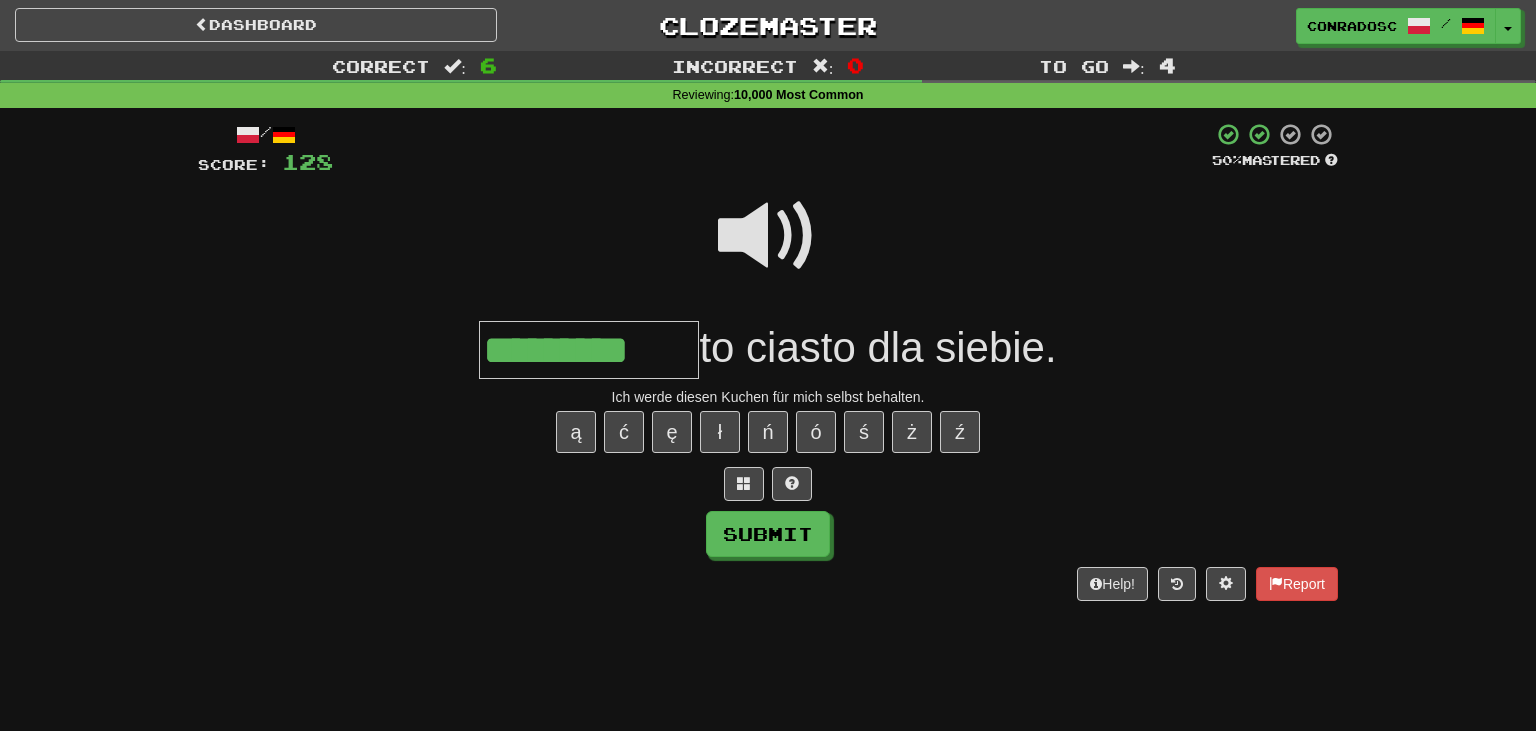 type on "*********" 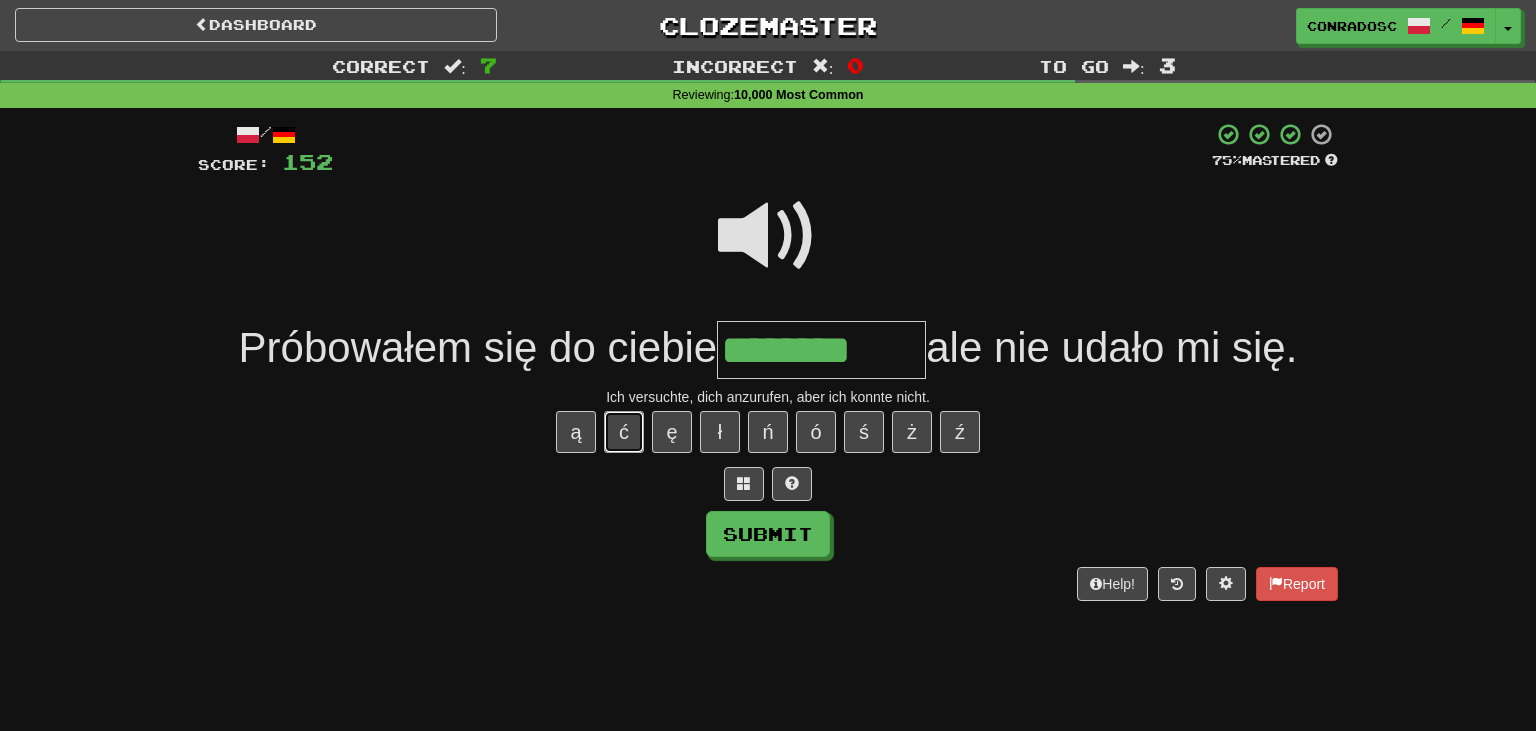 click on "ć" at bounding box center [624, 432] 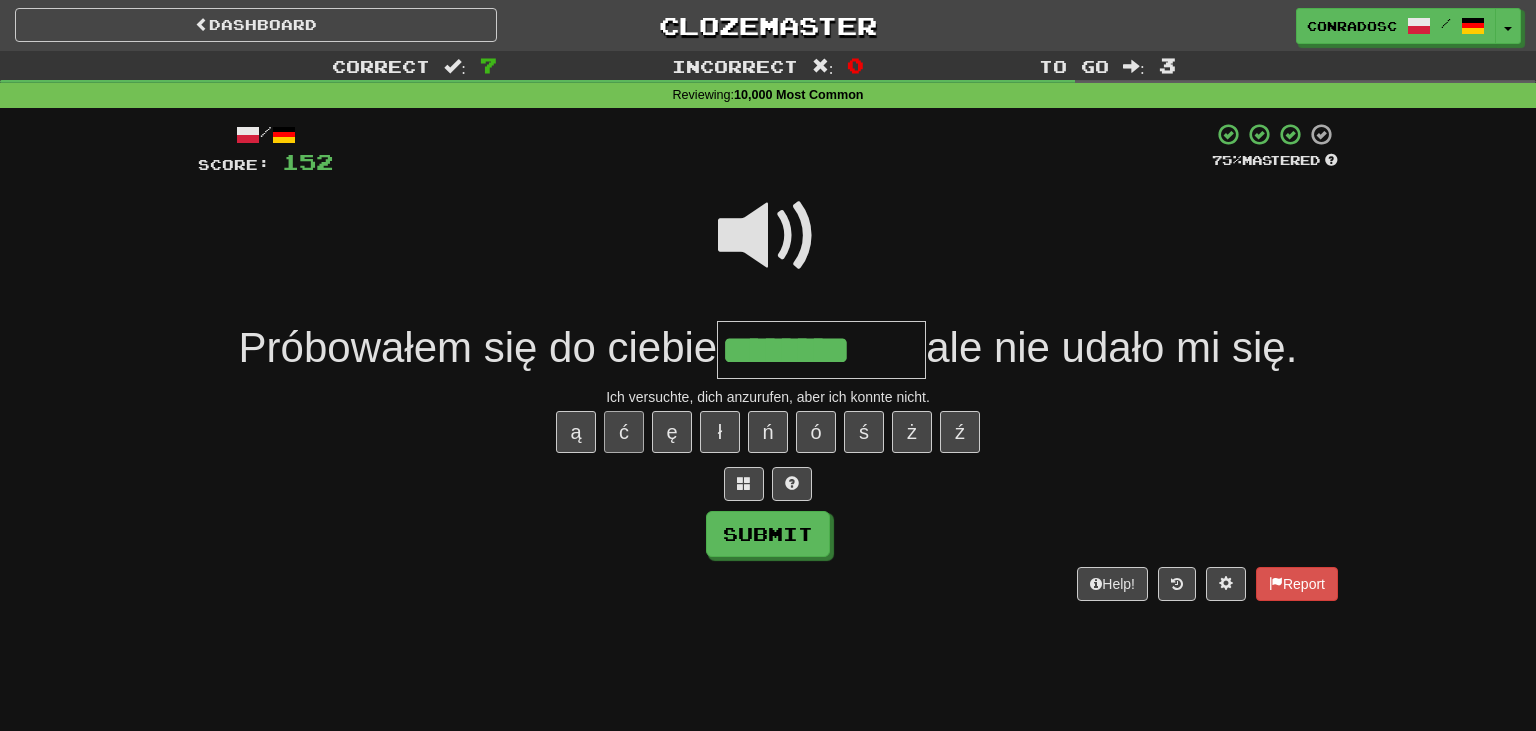 type on "*********" 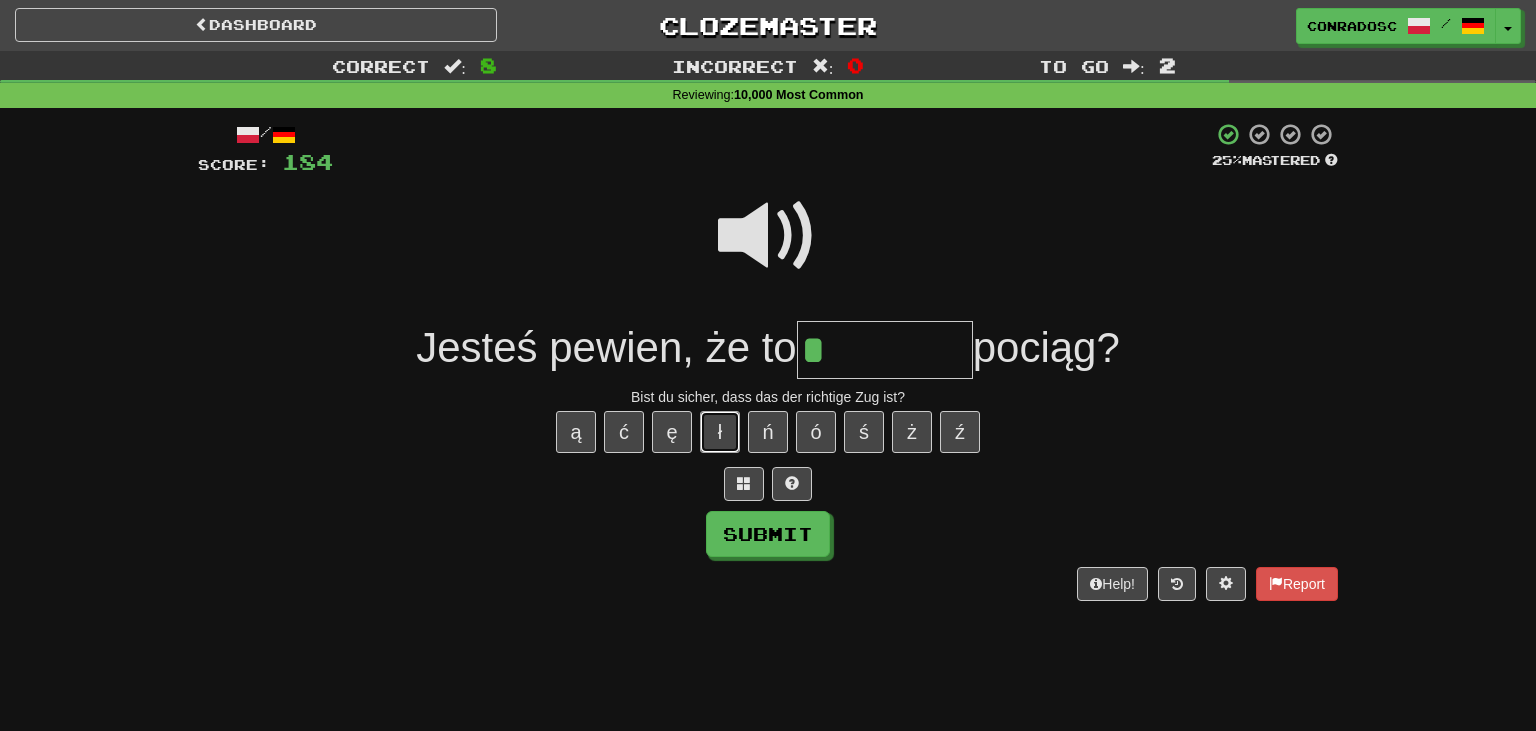 click on "ł" at bounding box center (720, 432) 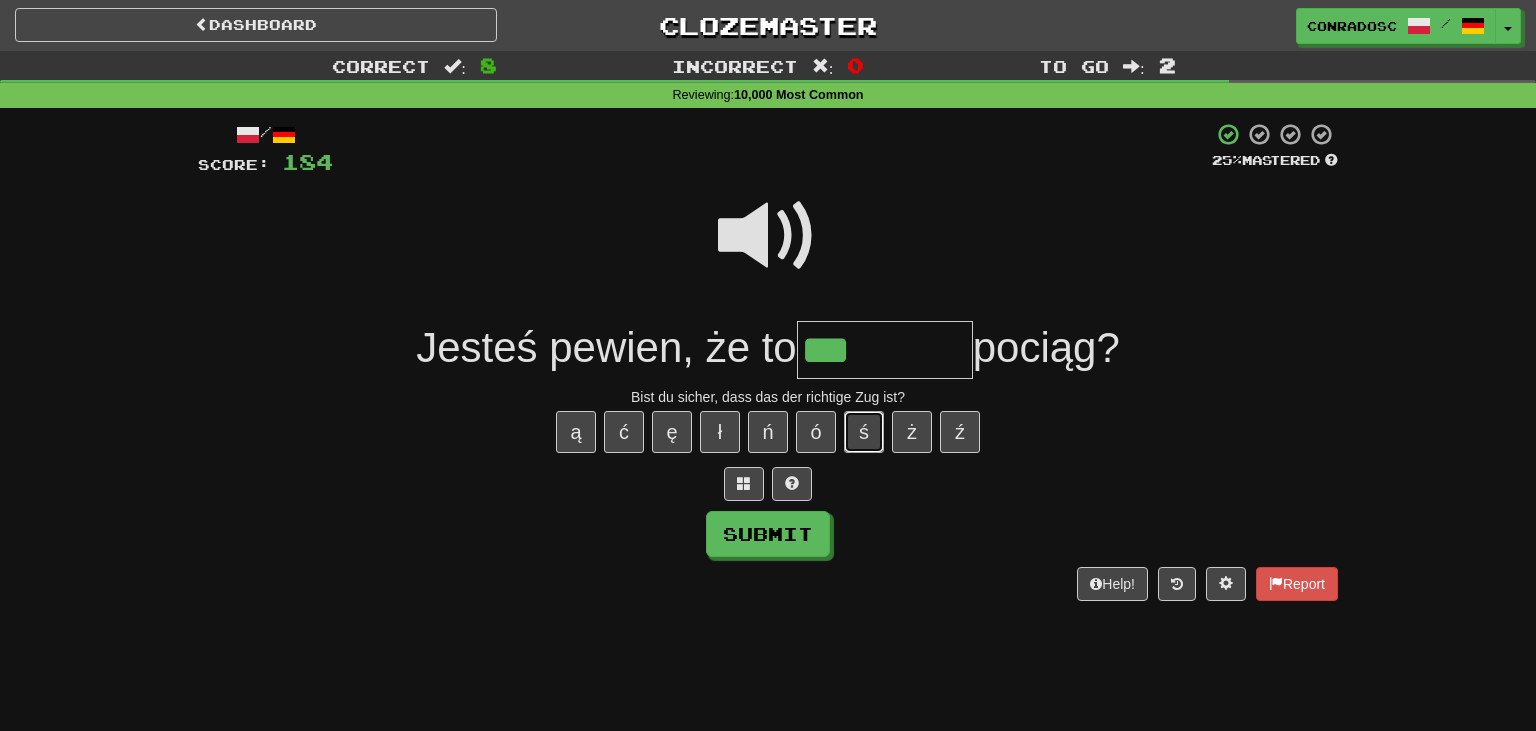 click on "ś" at bounding box center (864, 432) 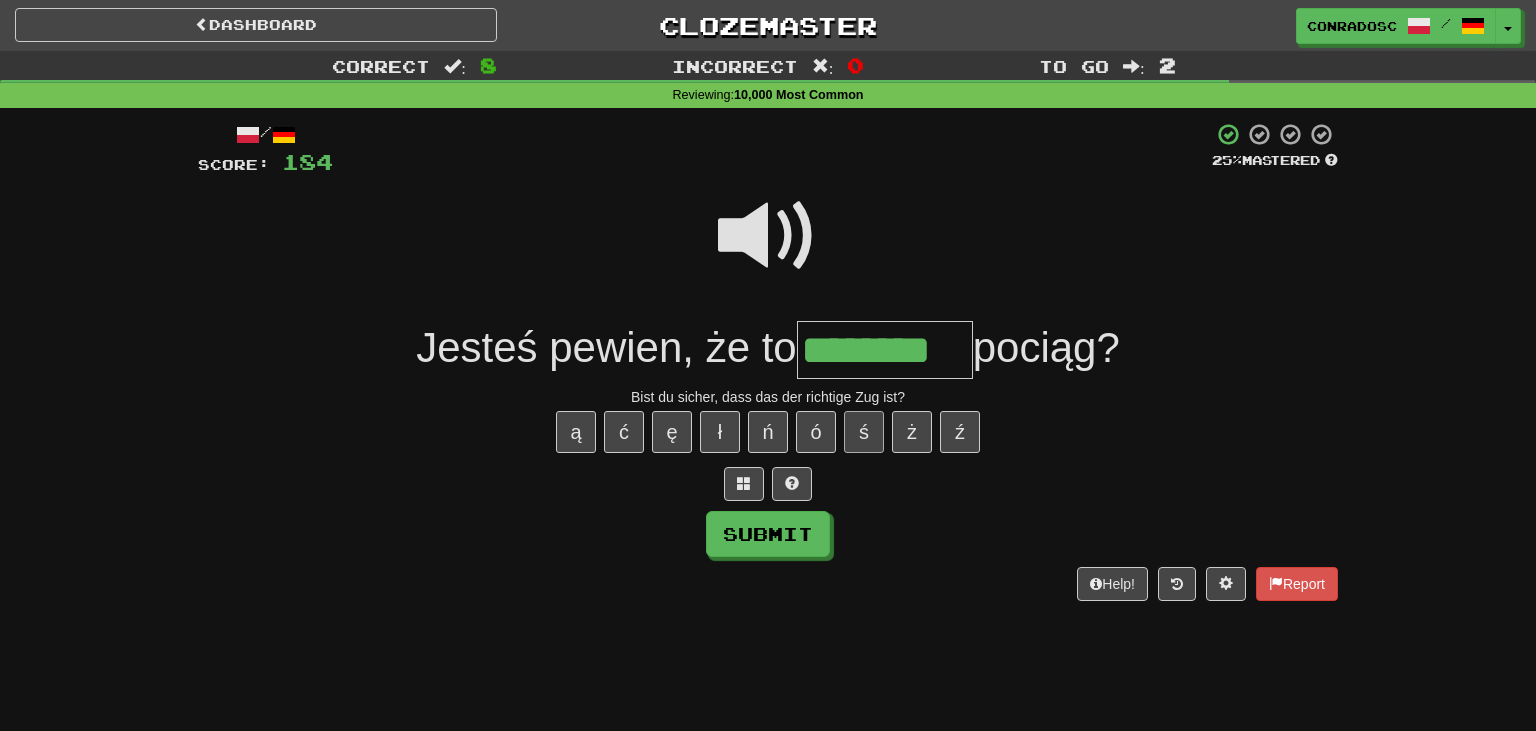type on "********" 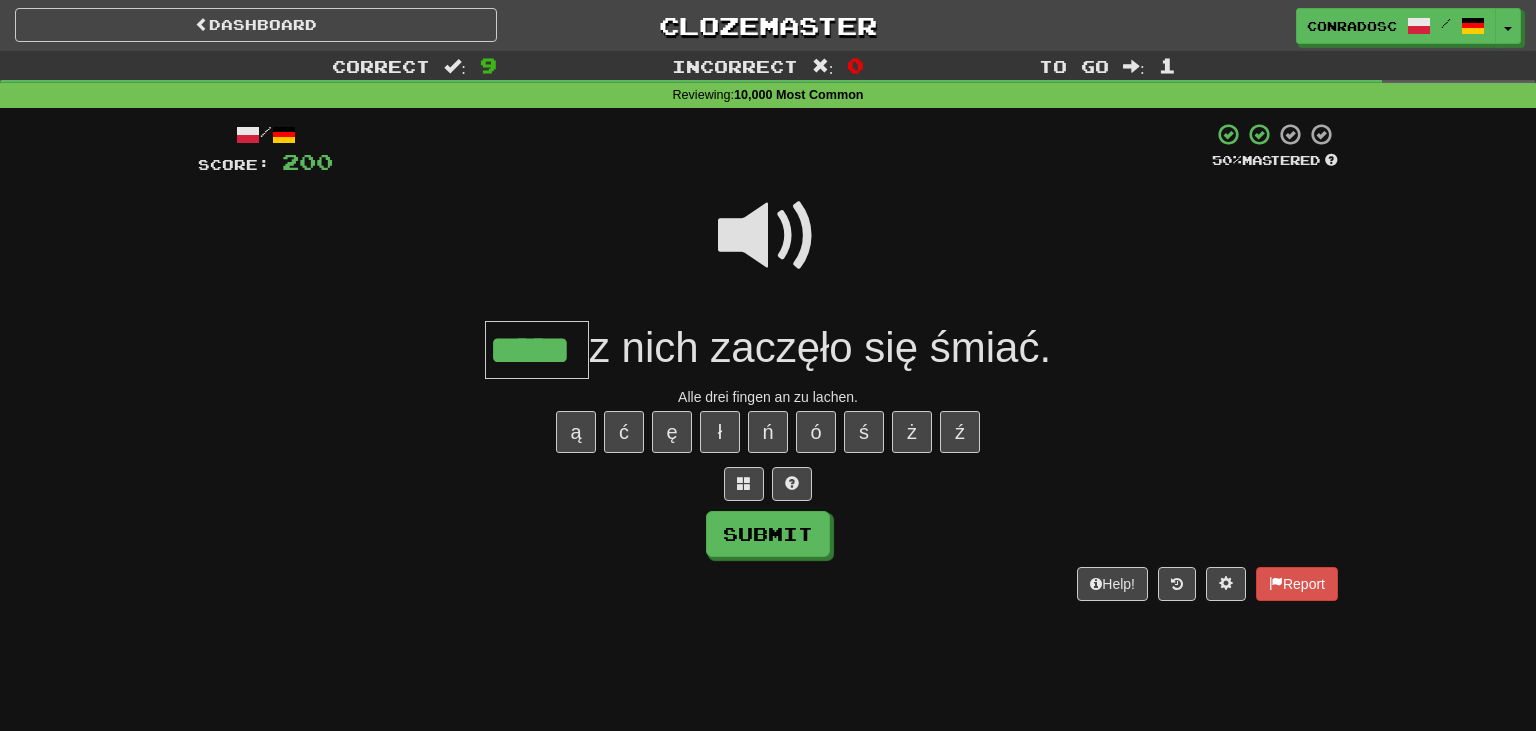 type on "*****" 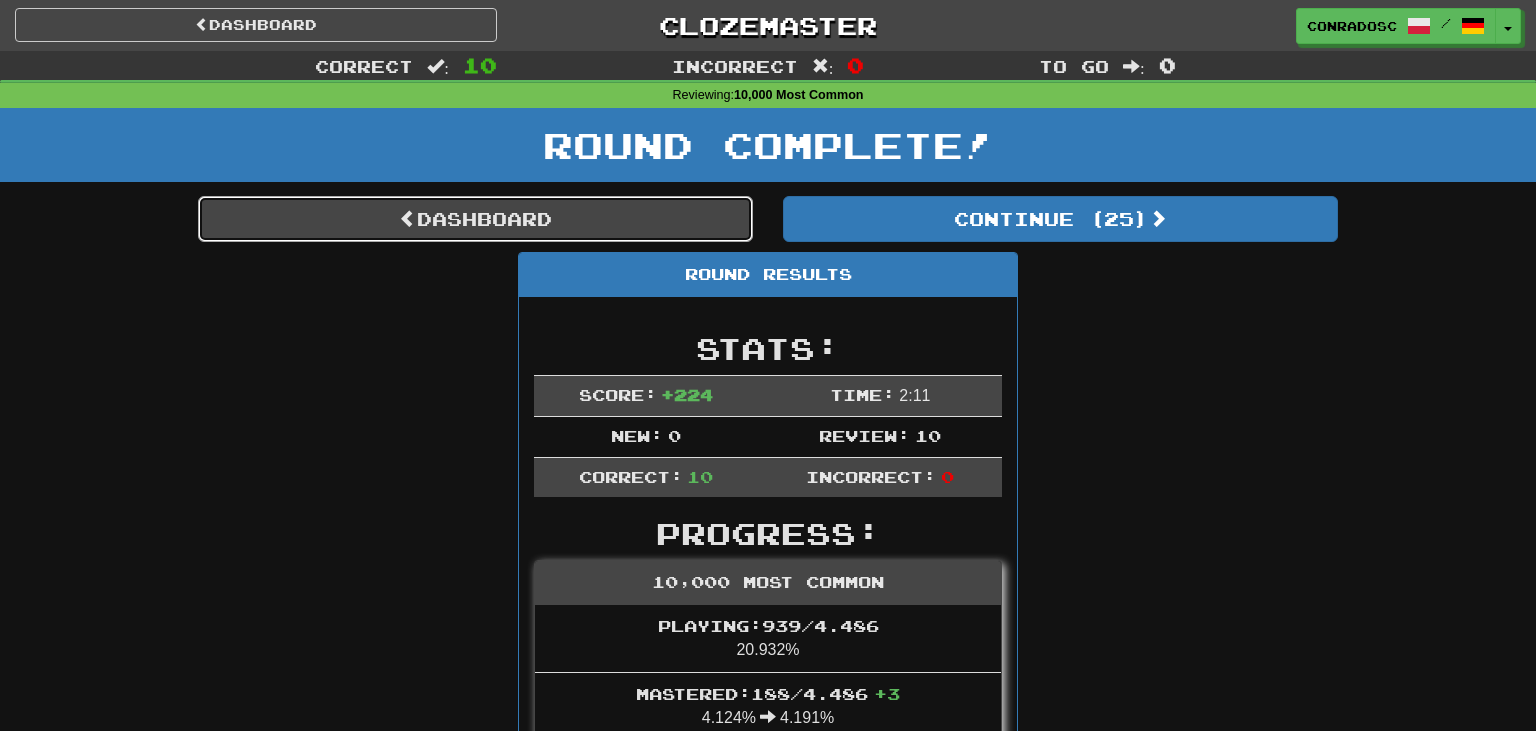 click on "Dashboard" at bounding box center [475, 219] 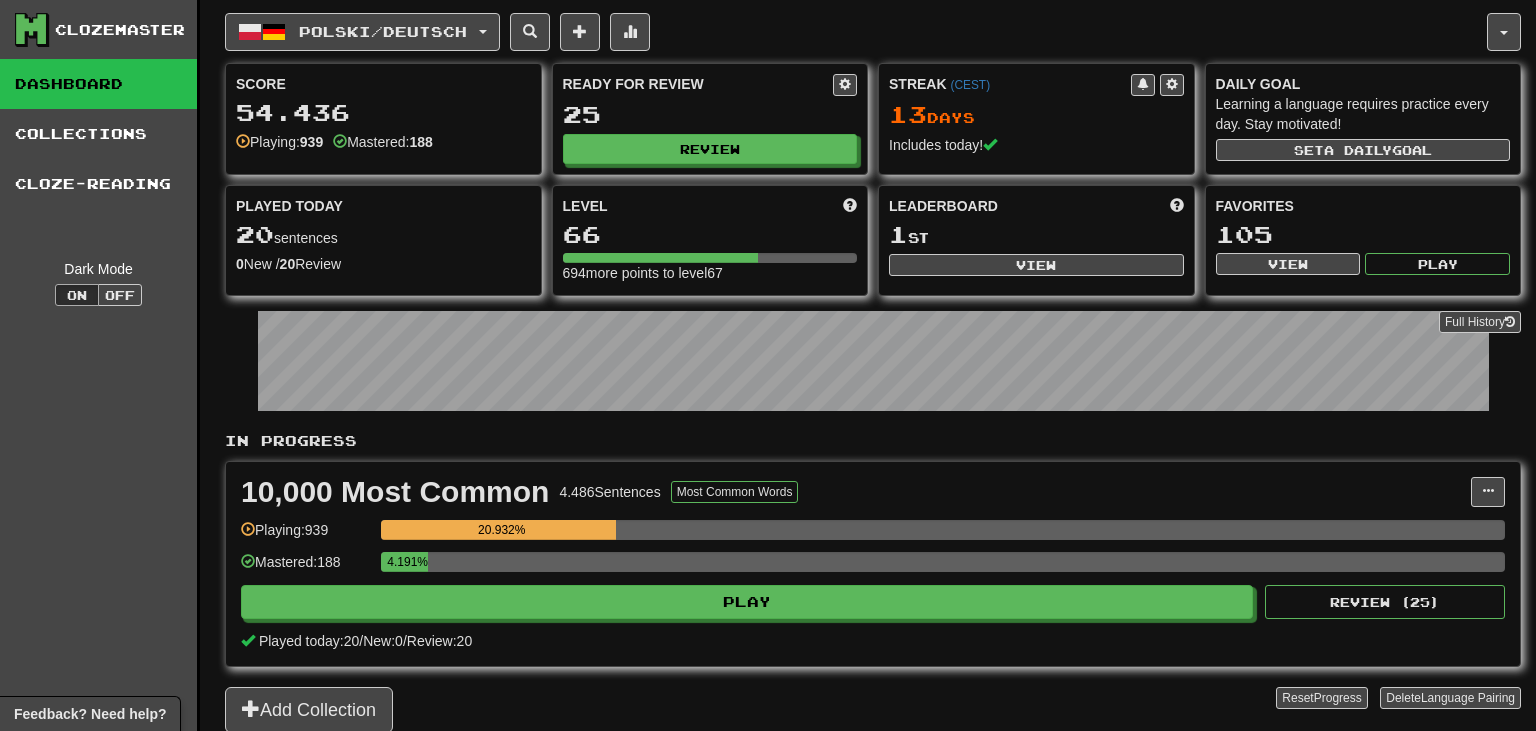 scroll, scrollTop: 0, scrollLeft: 0, axis: both 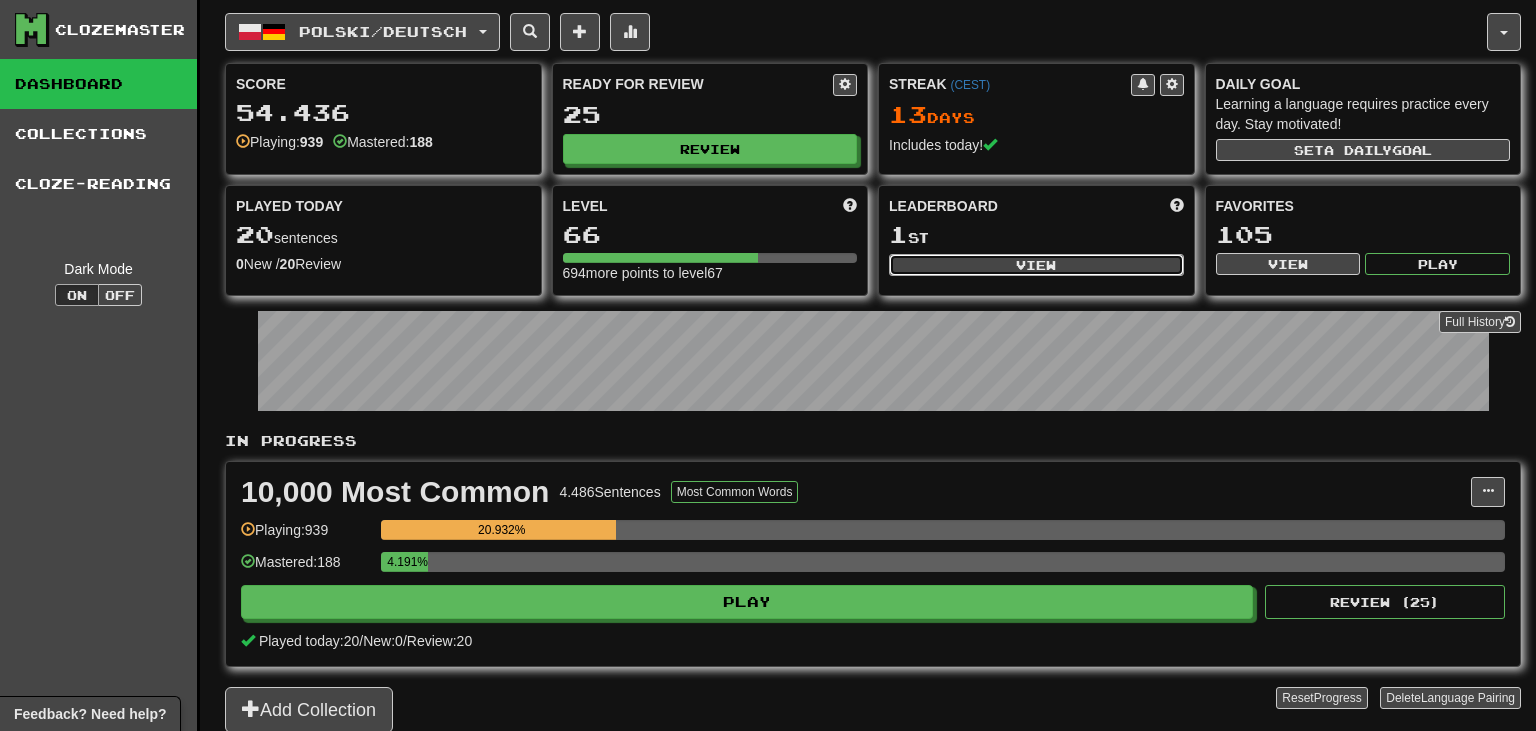 click on "View" at bounding box center (1036, 265) 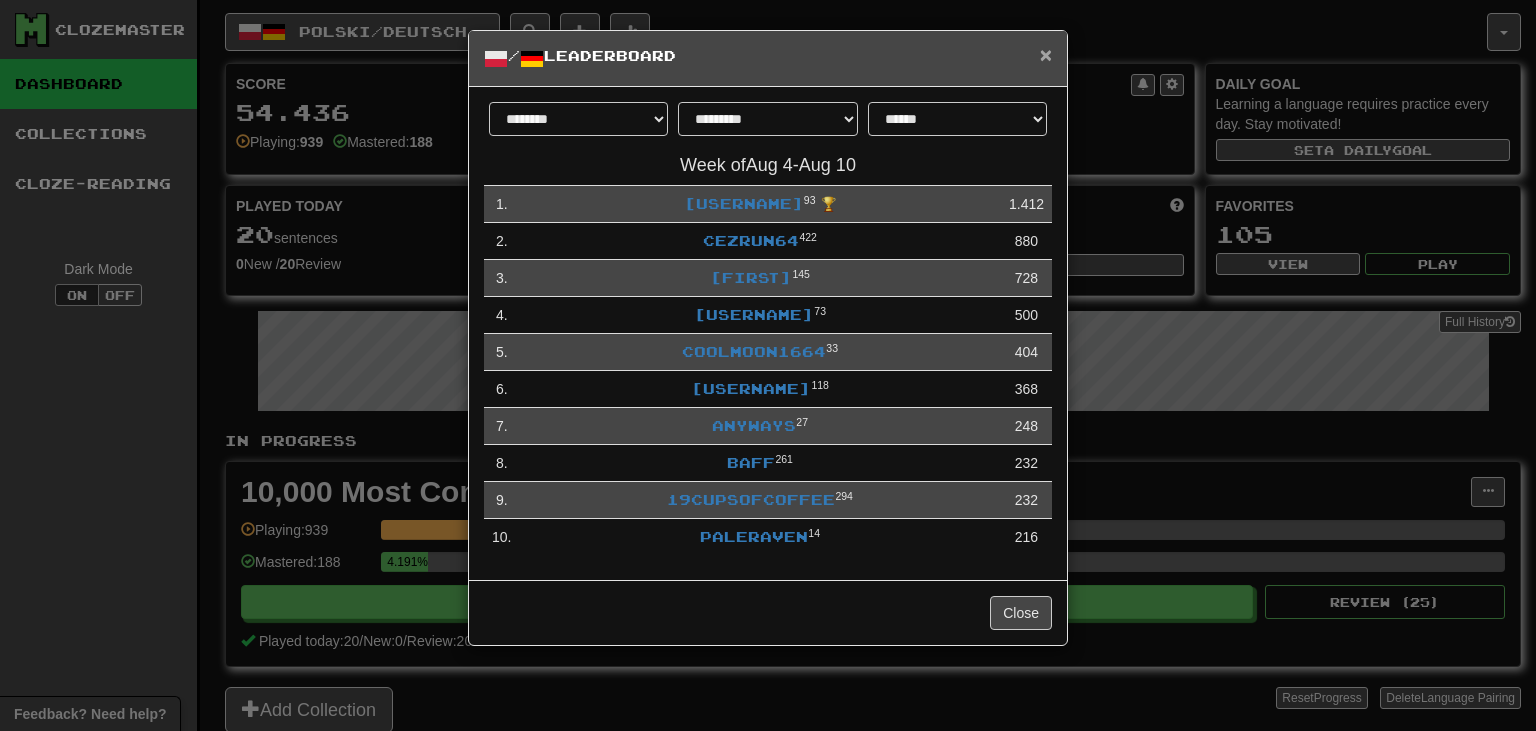 click on "×" at bounding box center [1046, 54] 